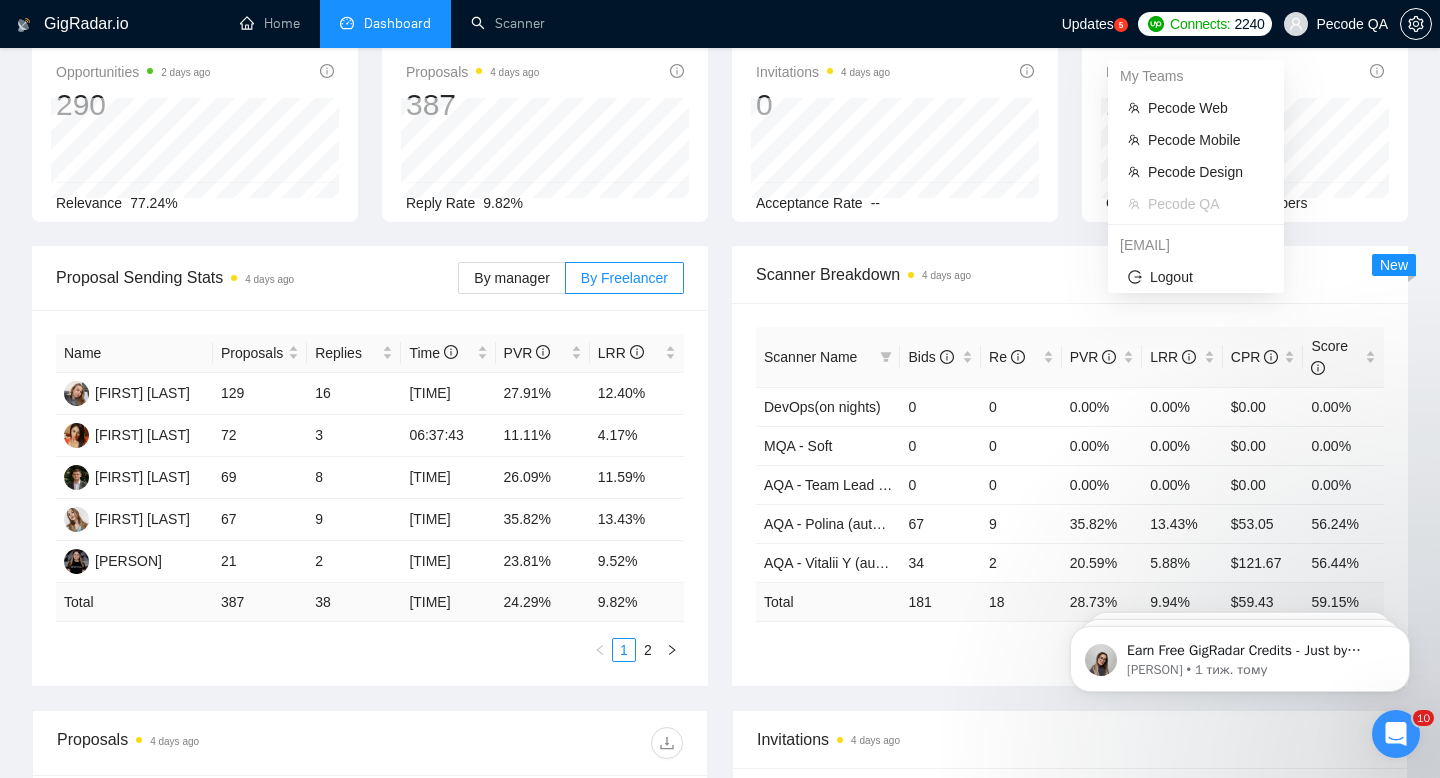 scroll, scrollTop: 106, scrollLeft: 0, axis: vertical 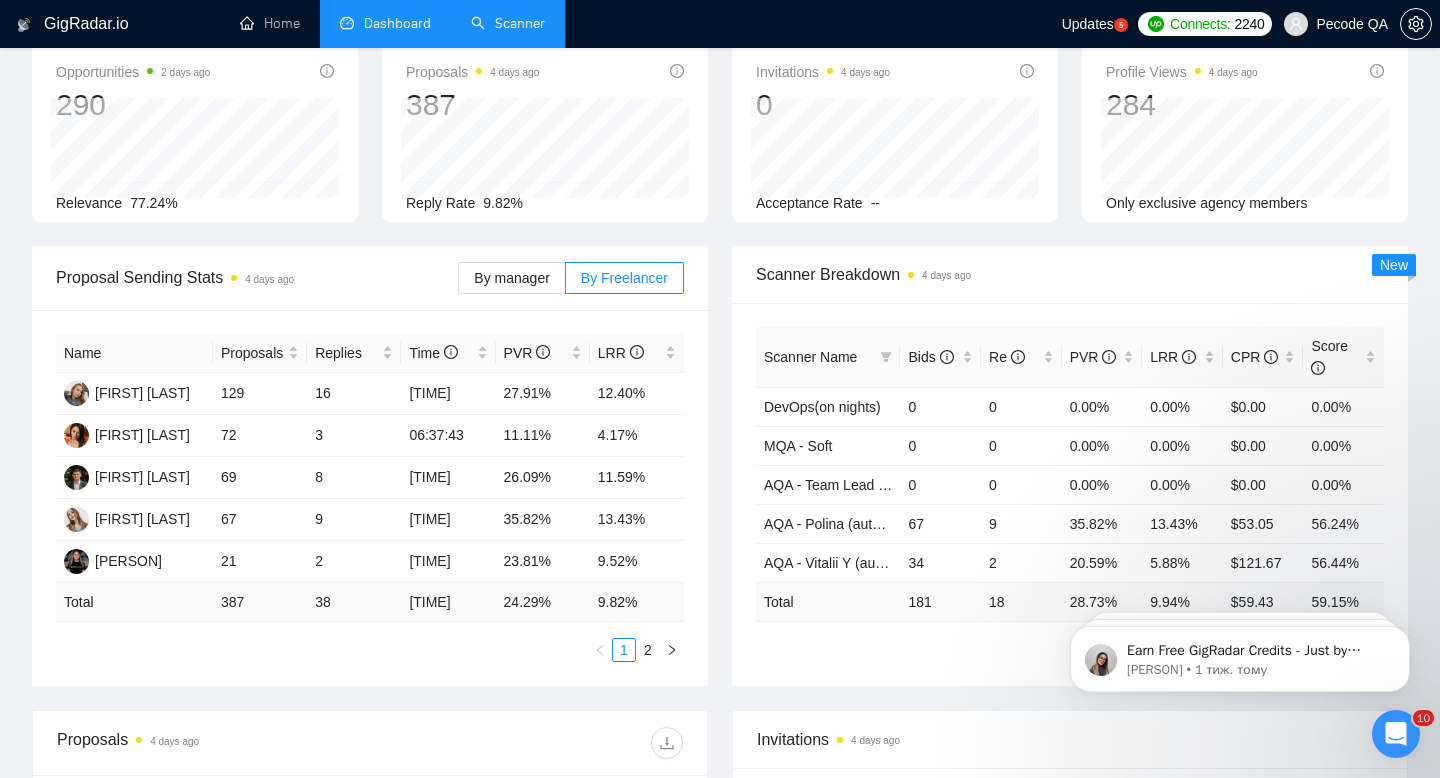 click on "Scanner" at bounding box center (508, 23) 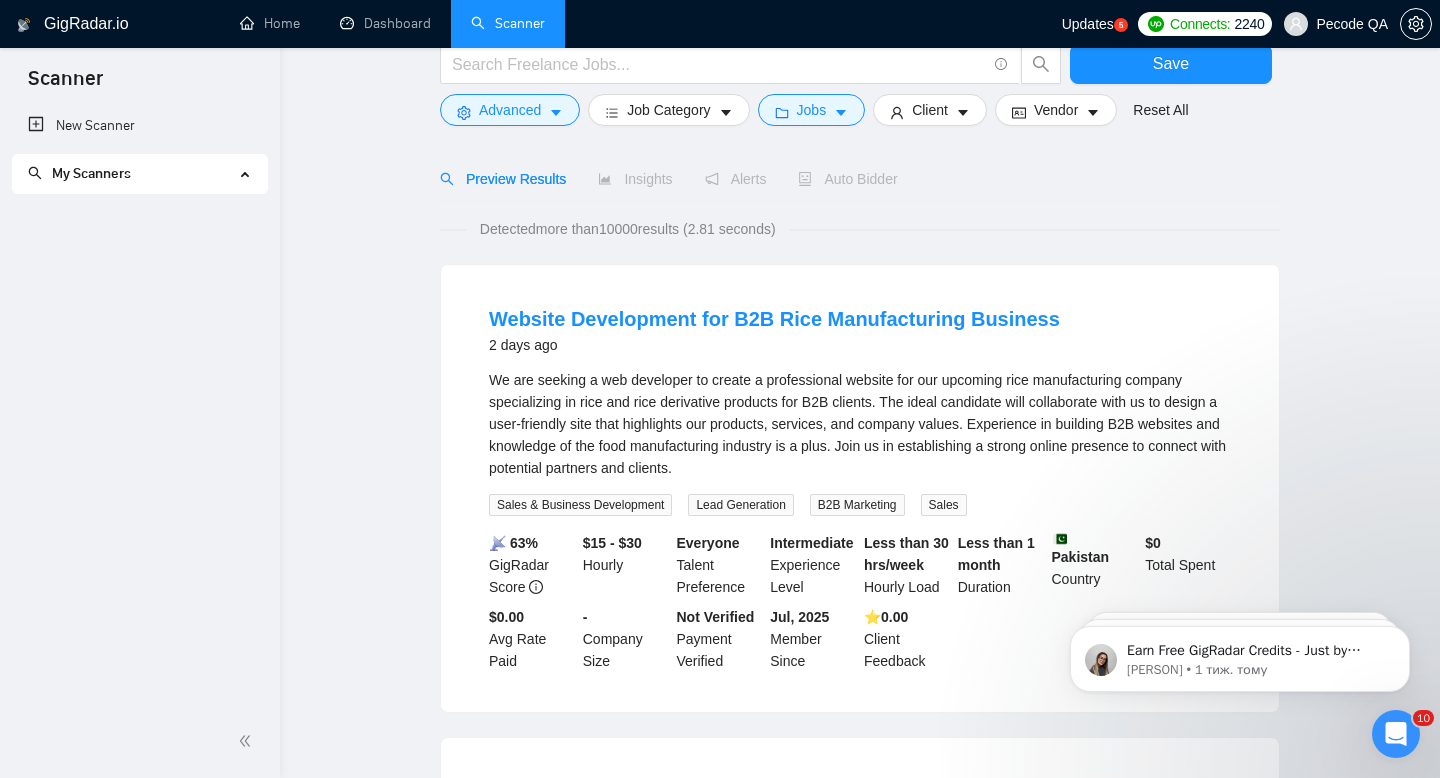 scroll, scrollTop: 0, scrollLeft: 0, axis: both 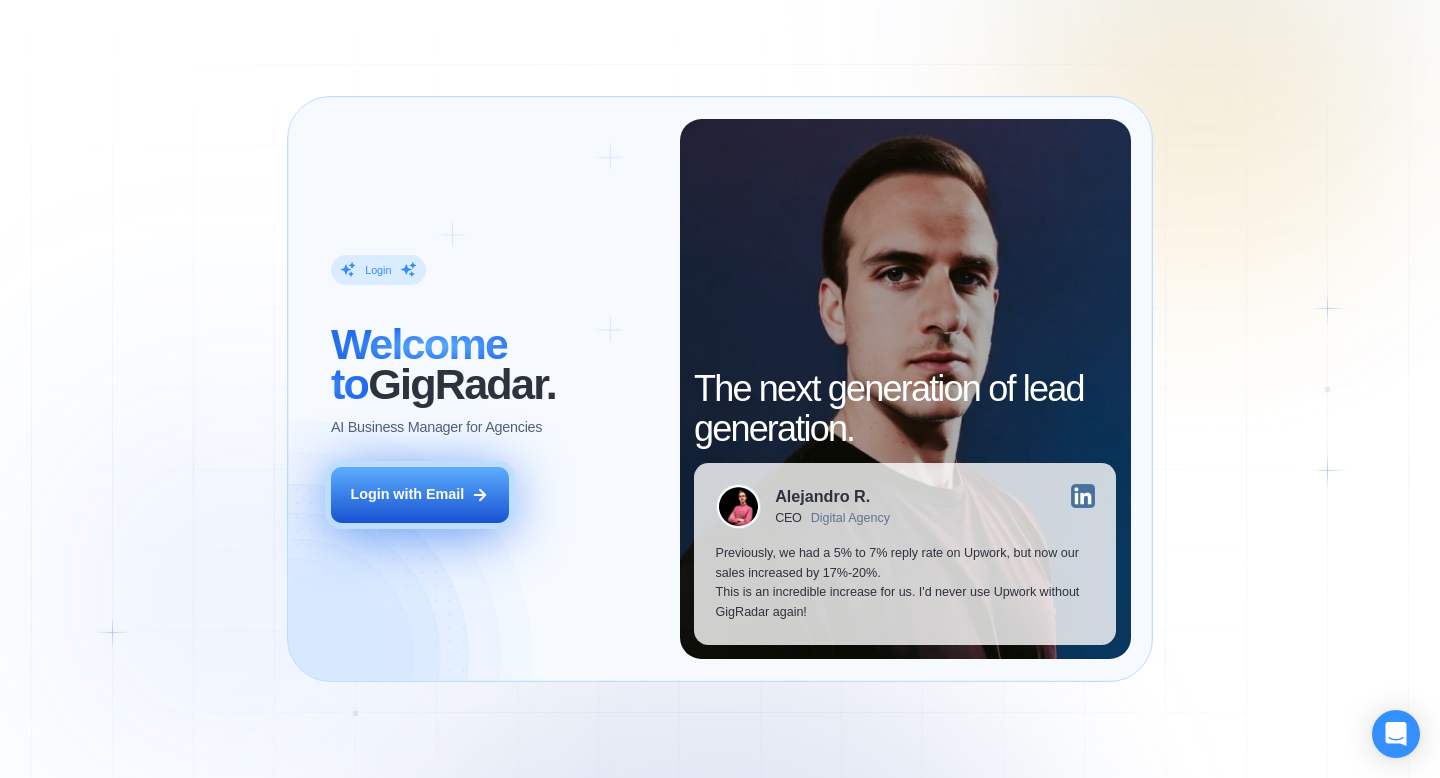 click 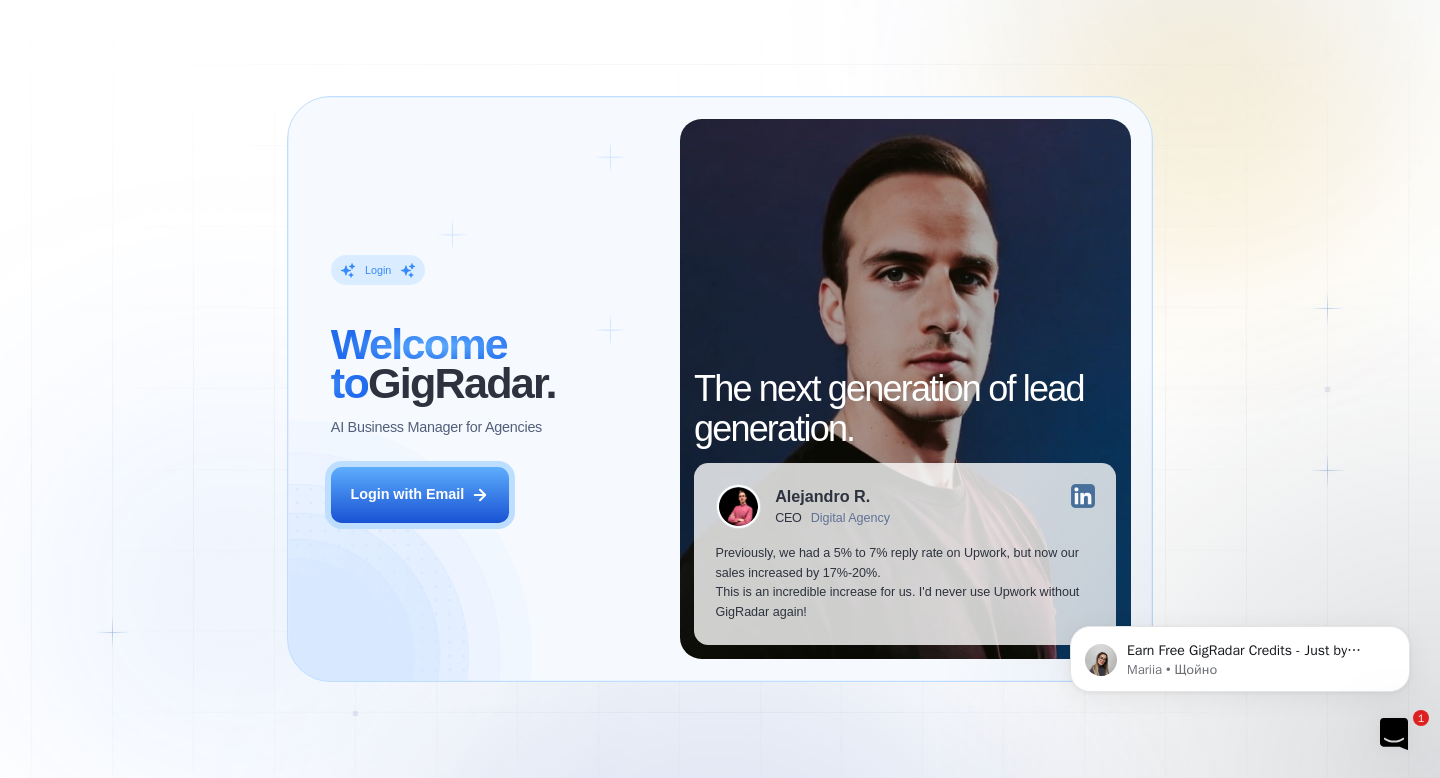 scroll, scrollTop: 0, scrollLeft: 0, axis: both 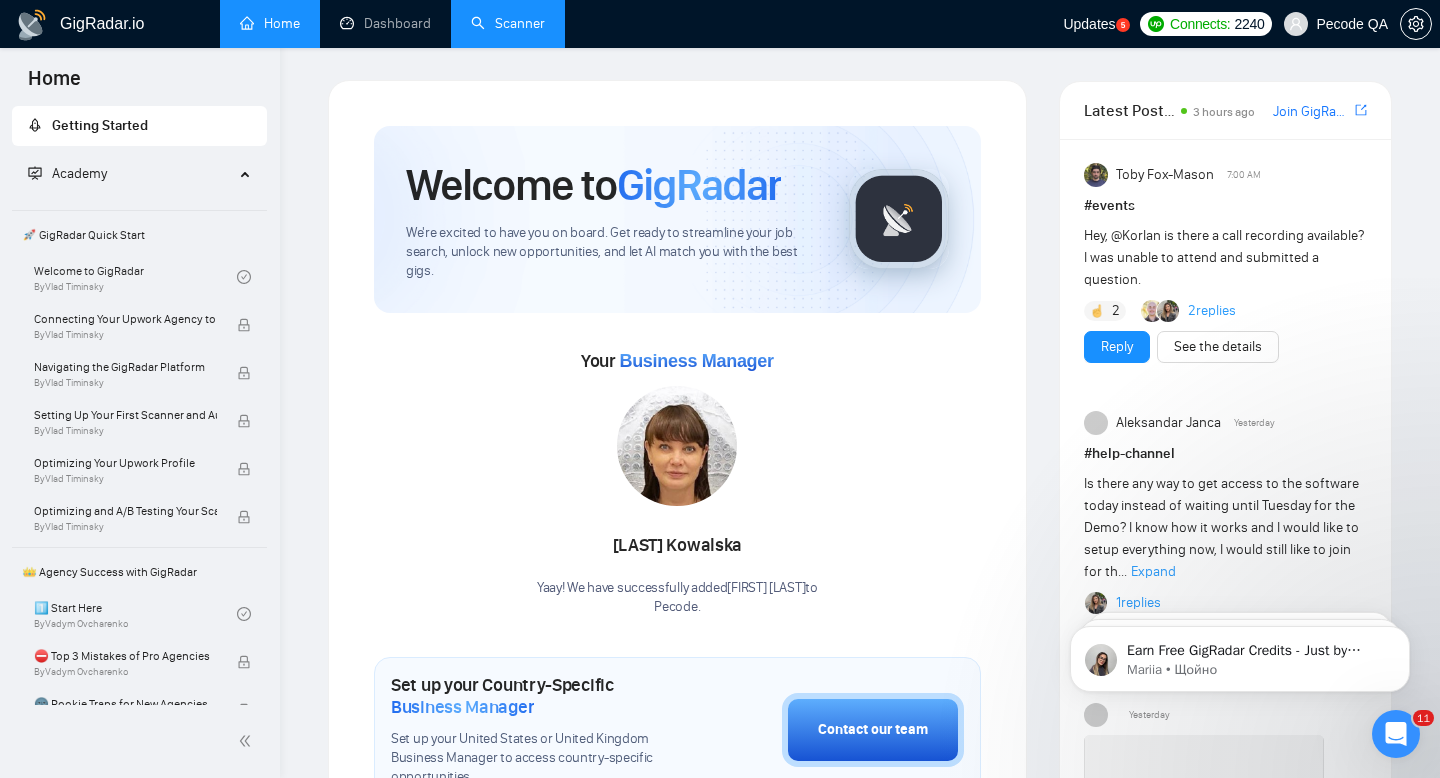 click on "Scanner" at bounding box center (508, 23) 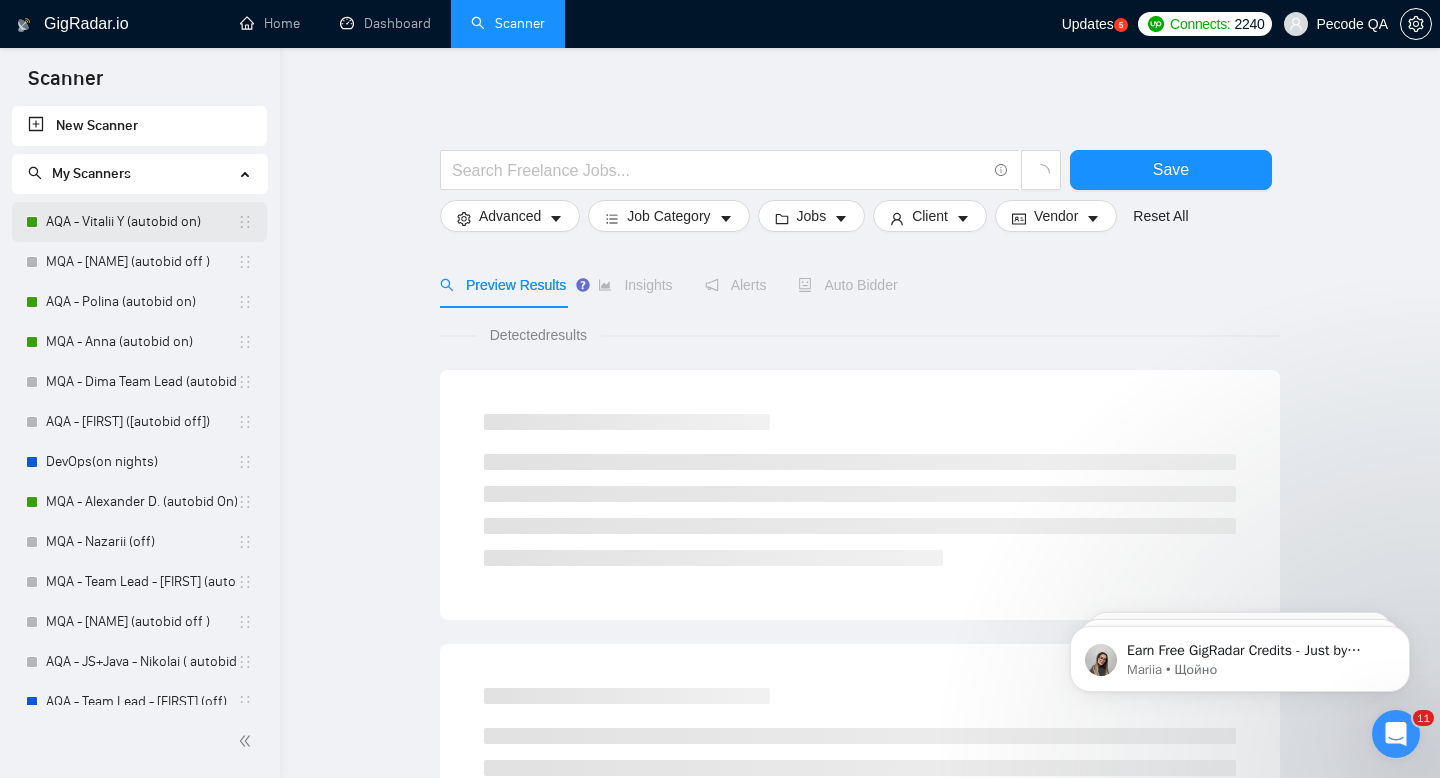 click on "AQA - Vitalii Y (autobid on)" at bounding box center (141, 222) 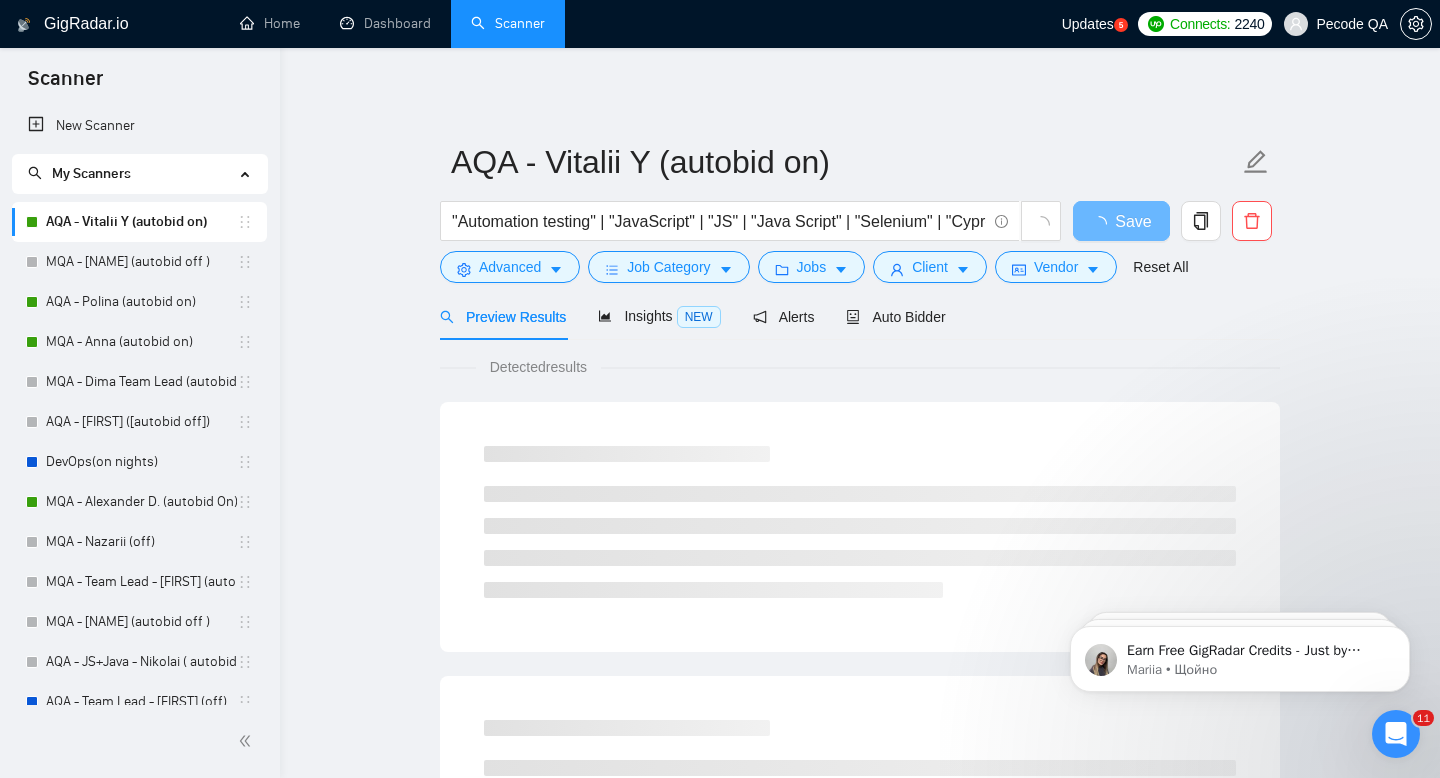 click on "Auto Bidder" at bounding box center [895, 316] 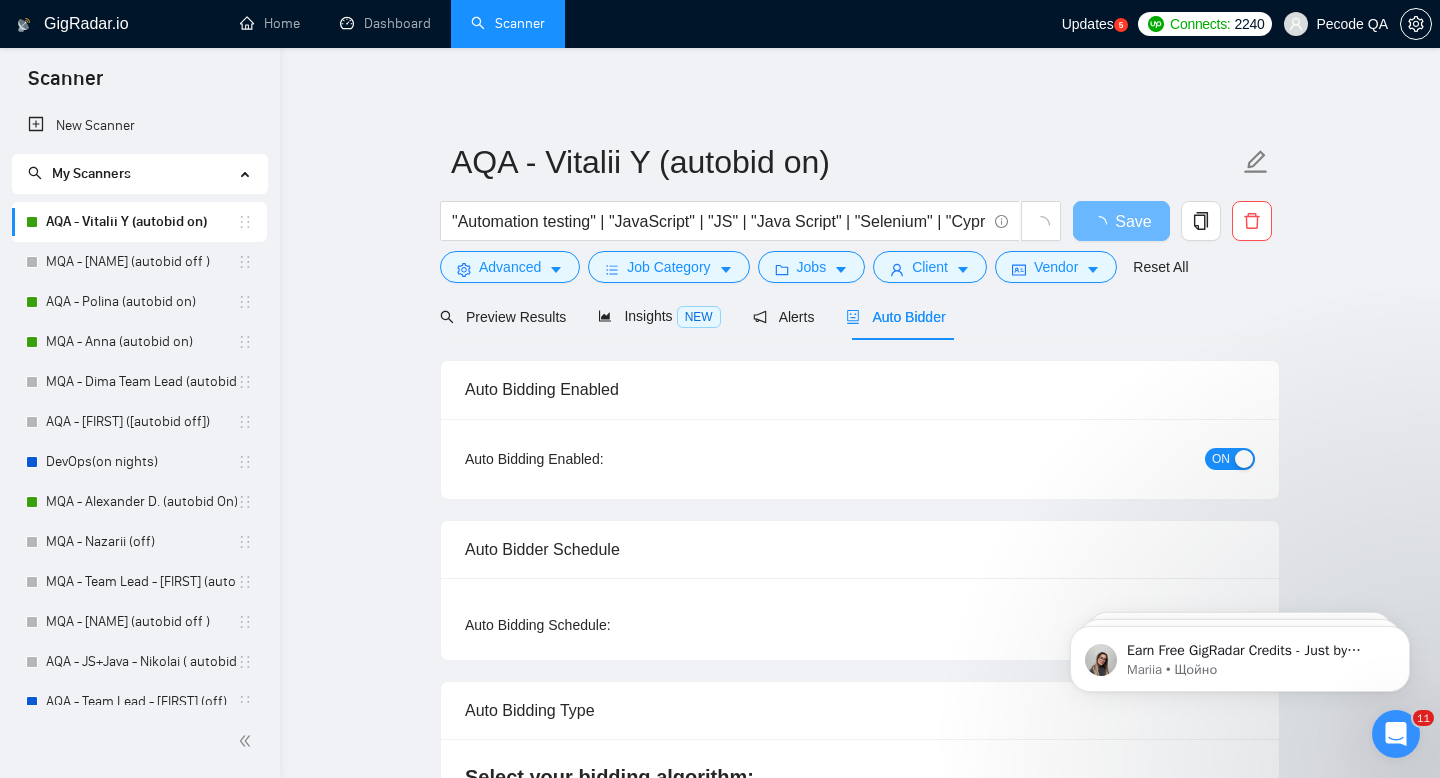 type 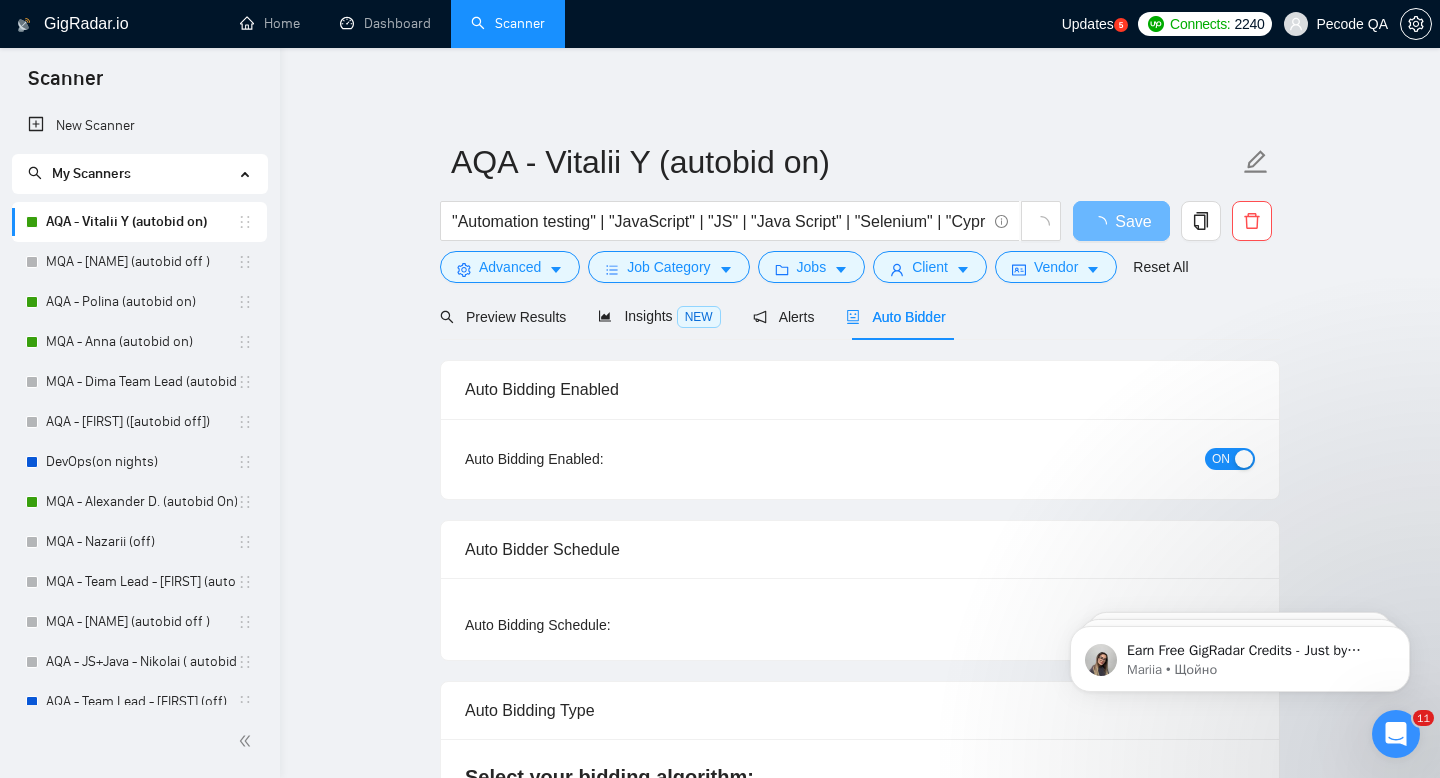checkbox on "true" 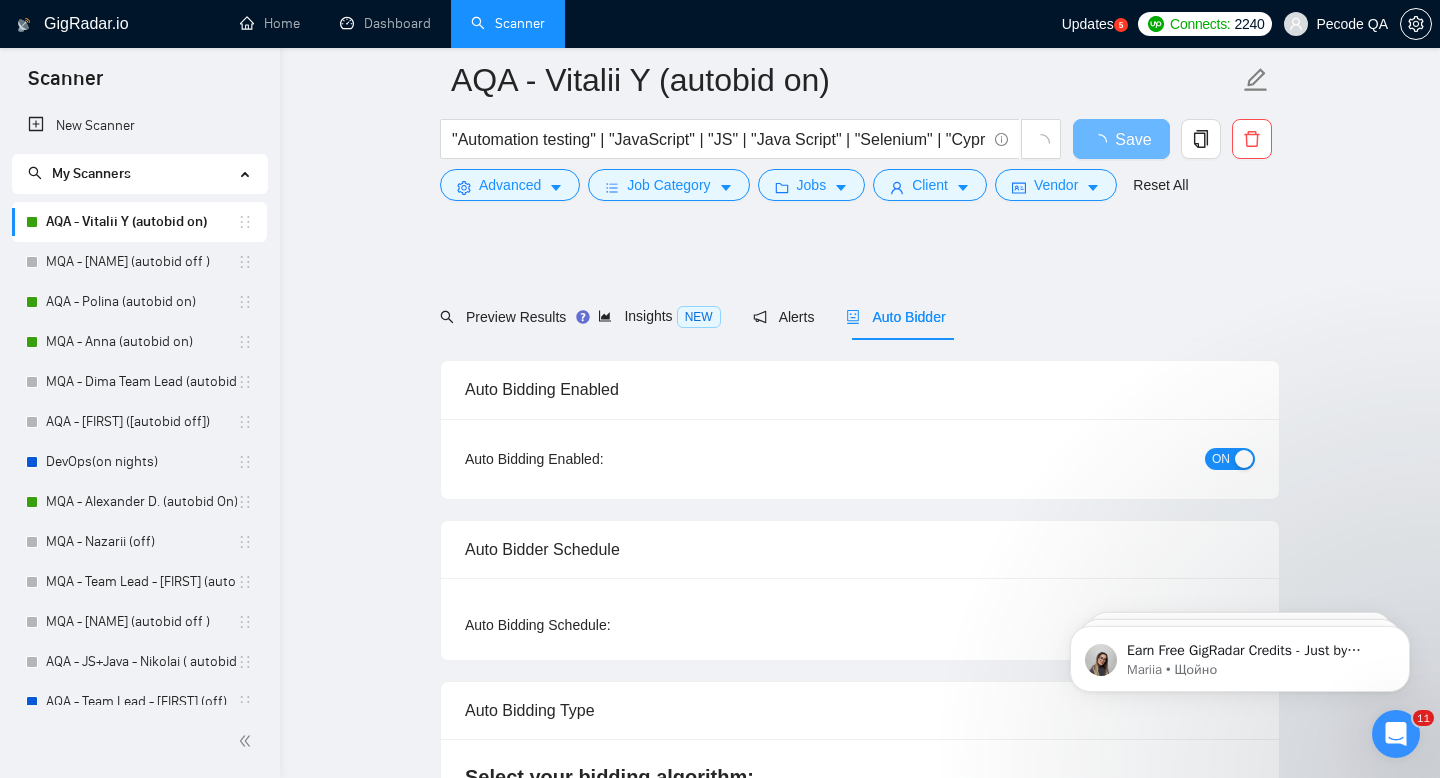 scroll, scrollTop: 252, scrollLeft: 0, axis: vertical 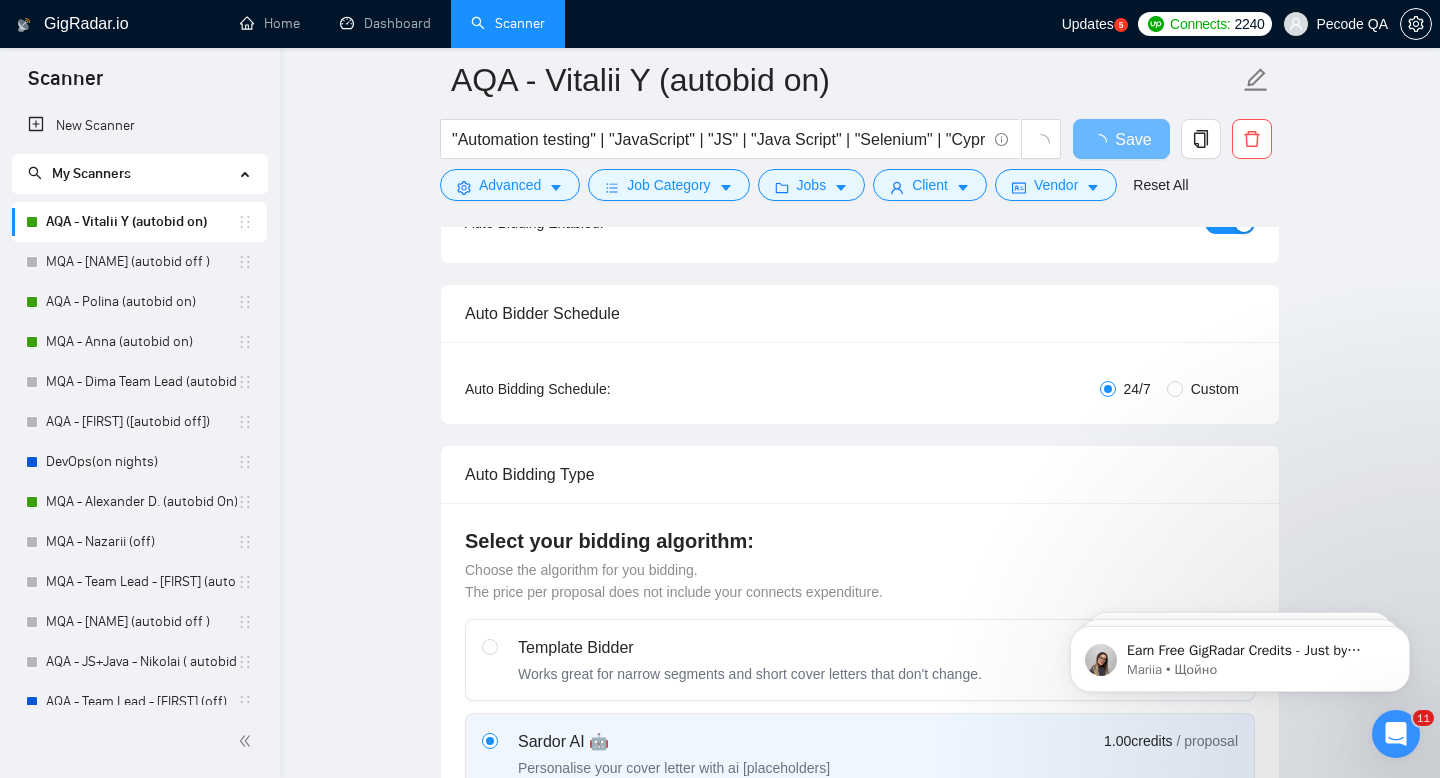 click on "Auto Bidding Type: Automated (recommended) Semi-automated Auto Bidding Schedule: 24/7 Custom Custom Auto Bidder Schedule Repeat every week on Monday Tuesday Wednesday Thursday Friday Saturday Sunday Active Hours ( Europe/Kiev ): From: To: ( 24  hours) Europe/Kiev" at bounding box center [860, 383] 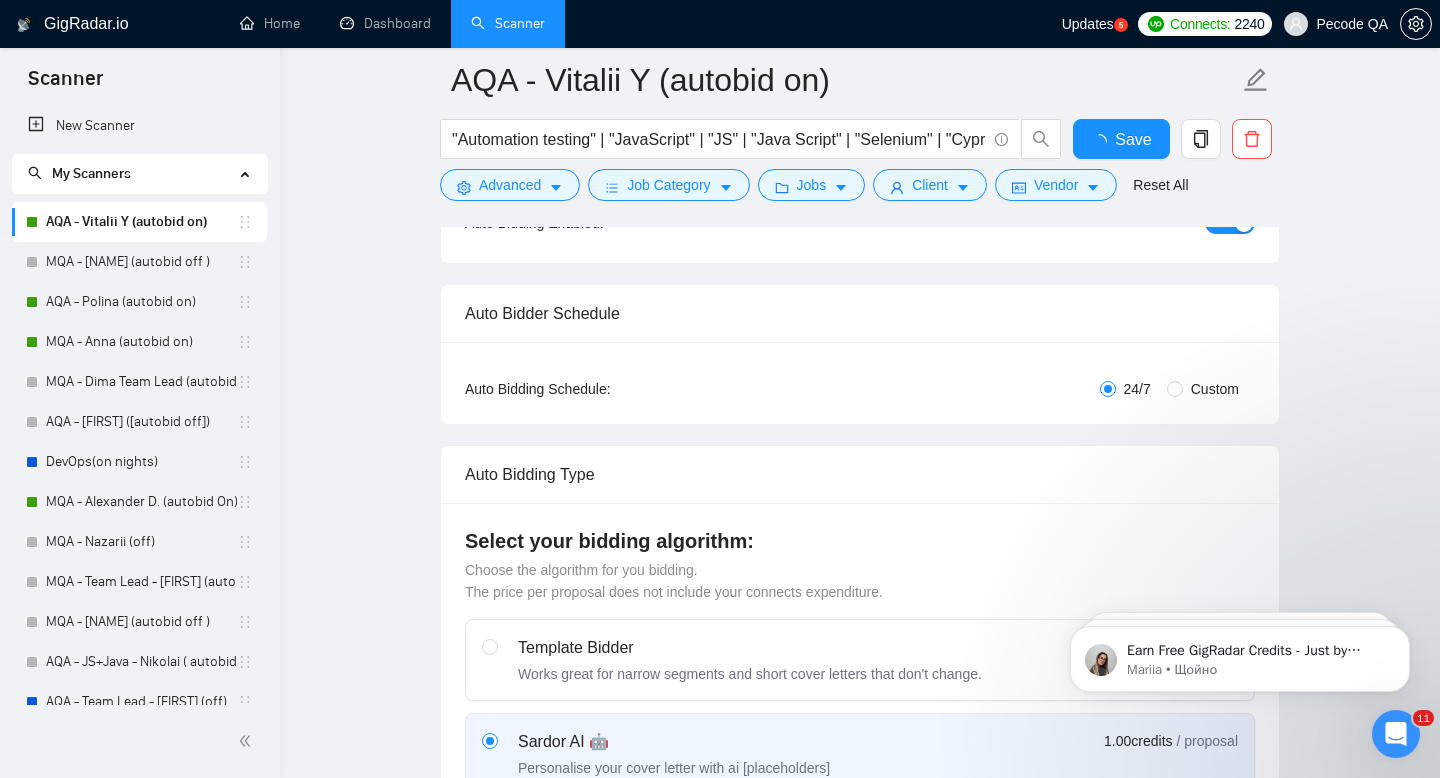 type 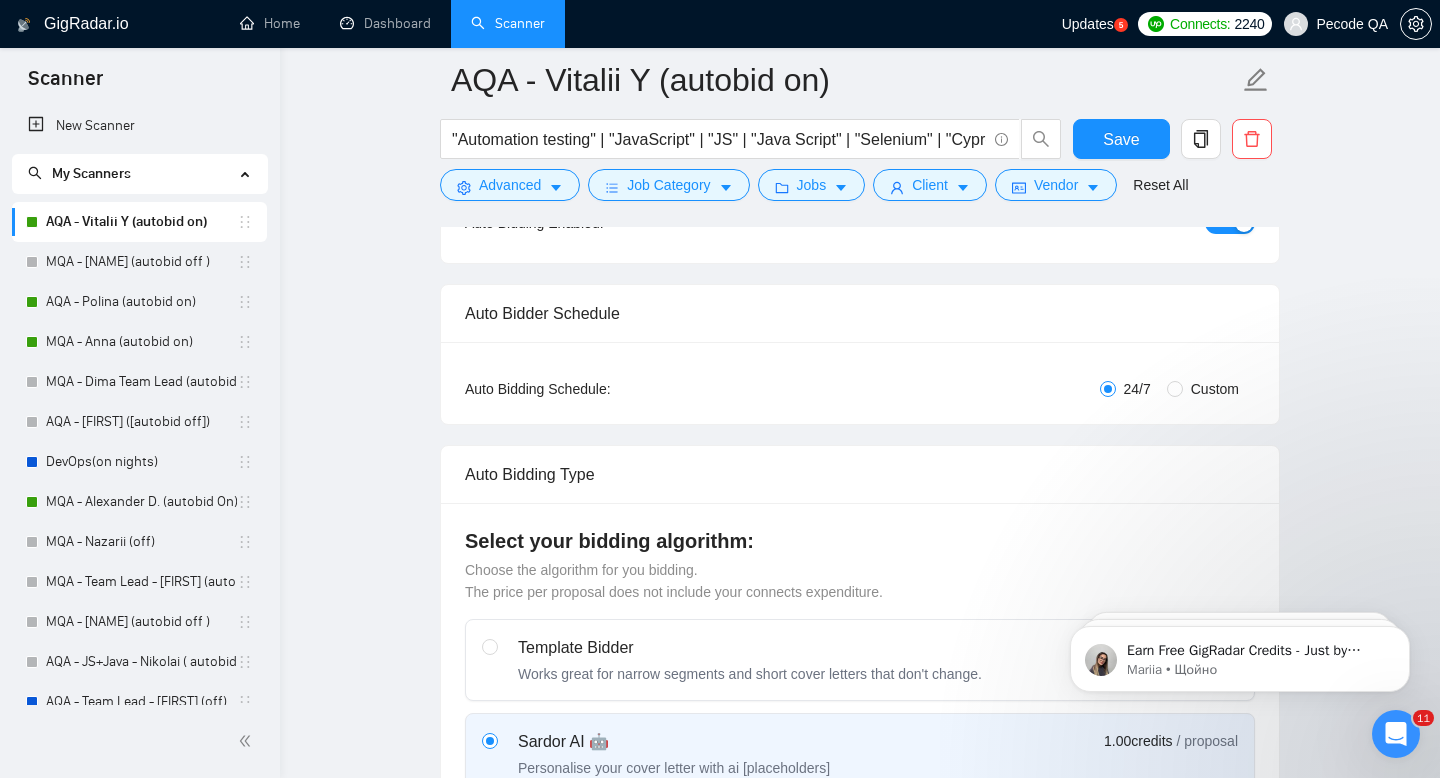 click on "Custom" at bounding box center [1215, 389] 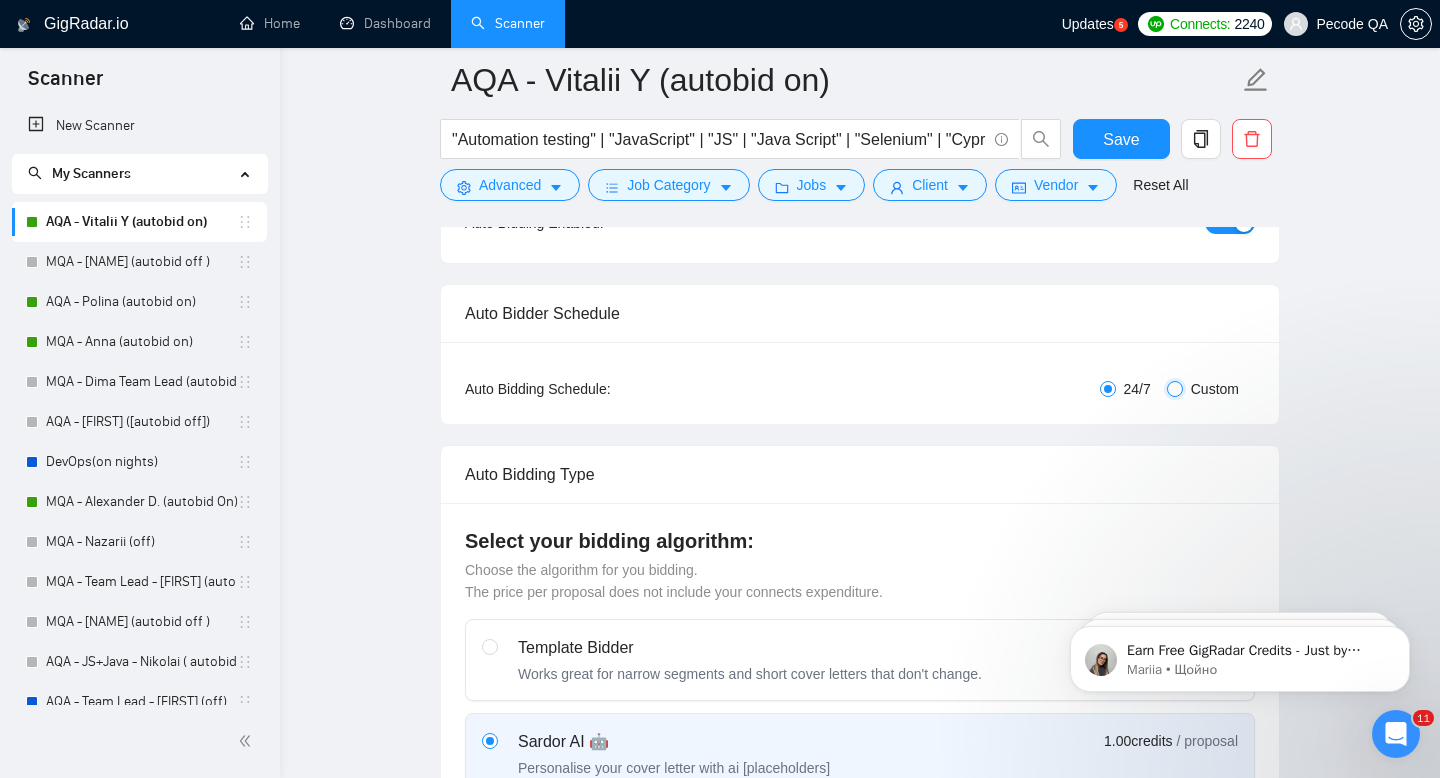 click on "Custom" at bounding box center (1175, 389) 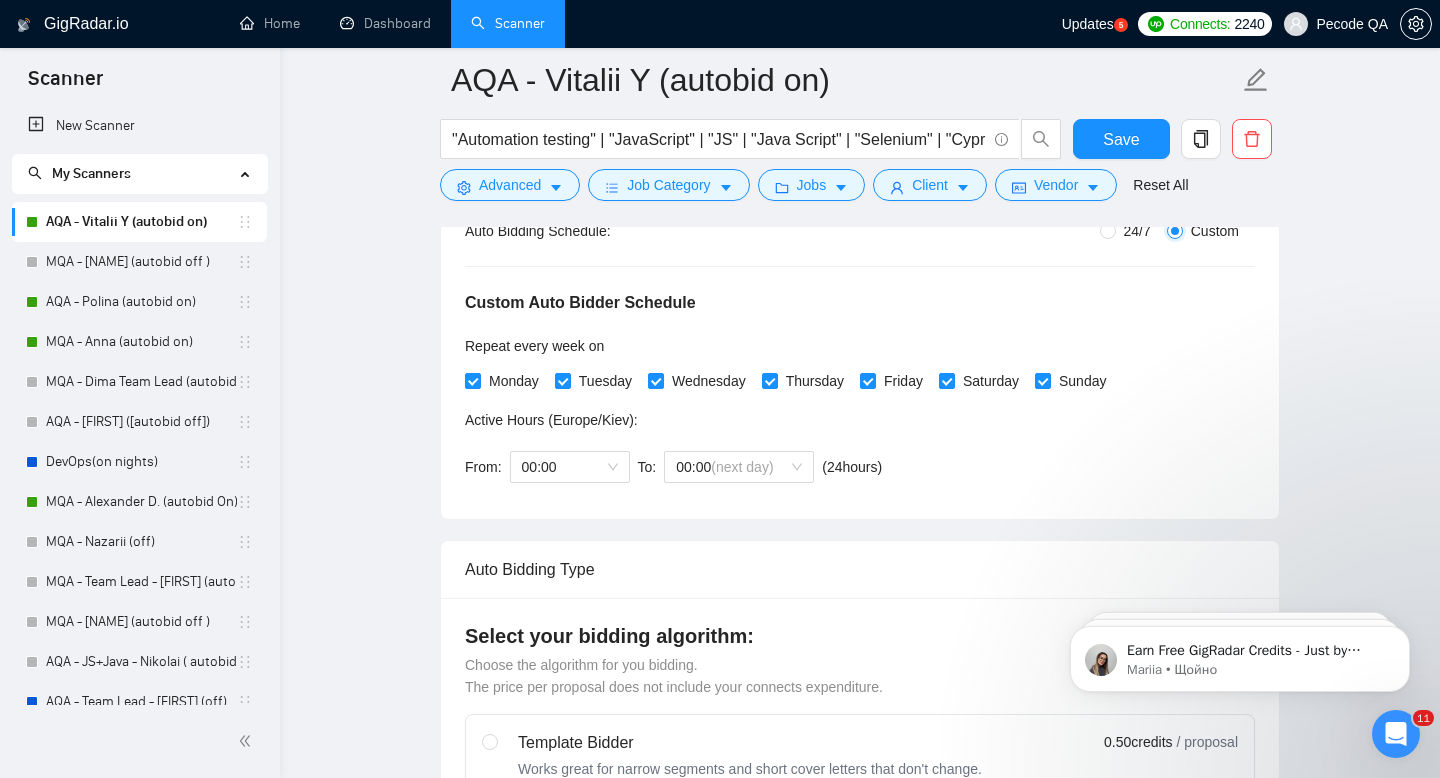scroll, scrollTop: 481, scrollLeft: 0, axis: vertical 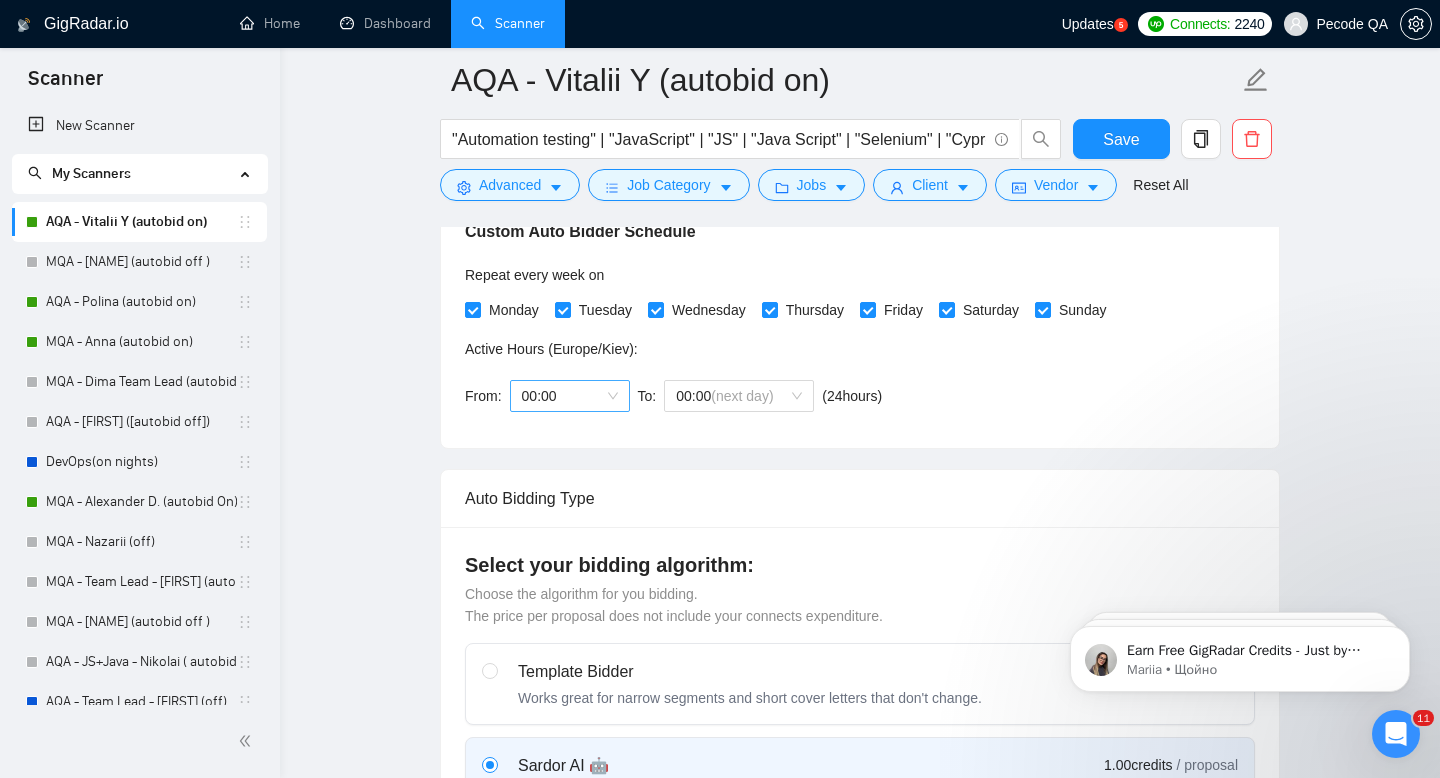 click on "00:00" at bounding box center (570, 396) 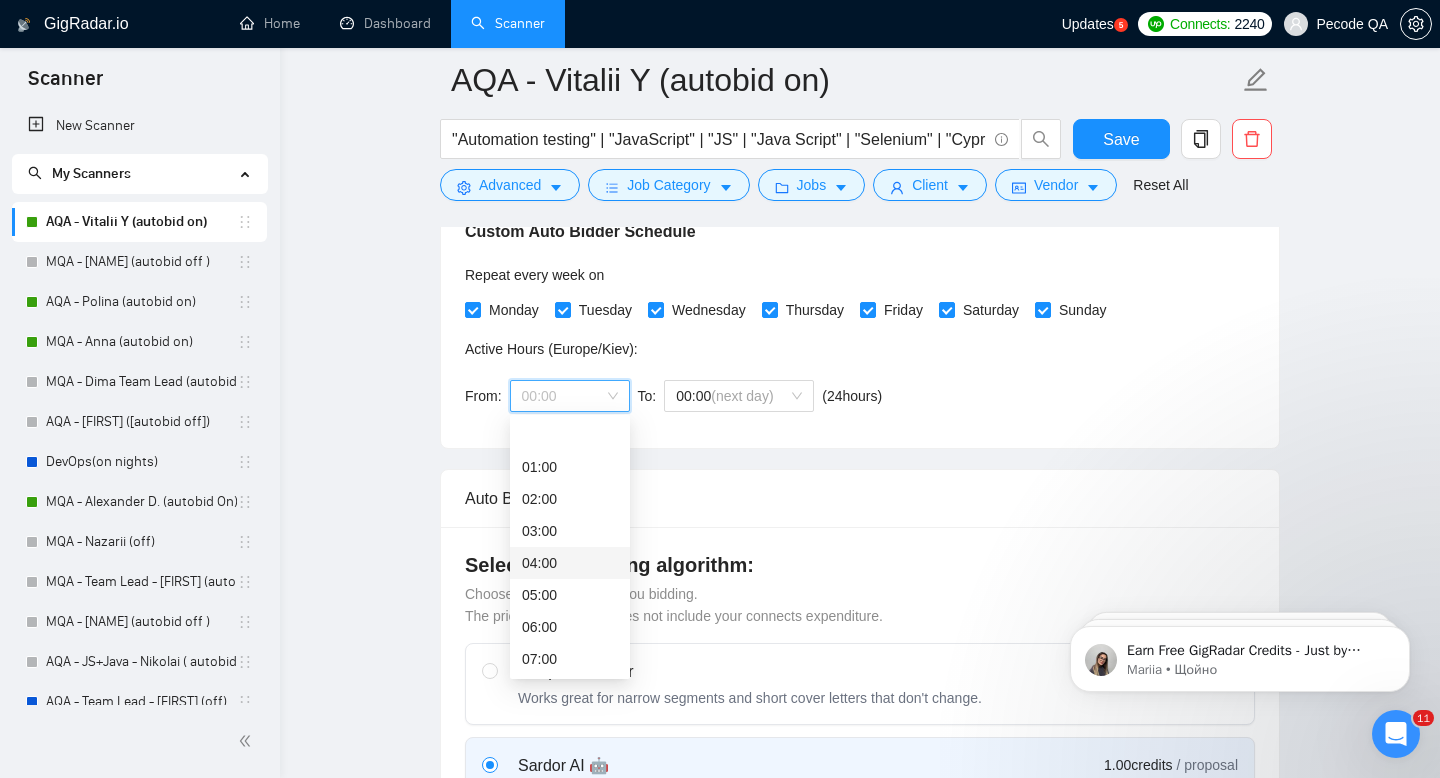 scroll, scrollTop: 448, scrollLeft: 0, axis: vertical 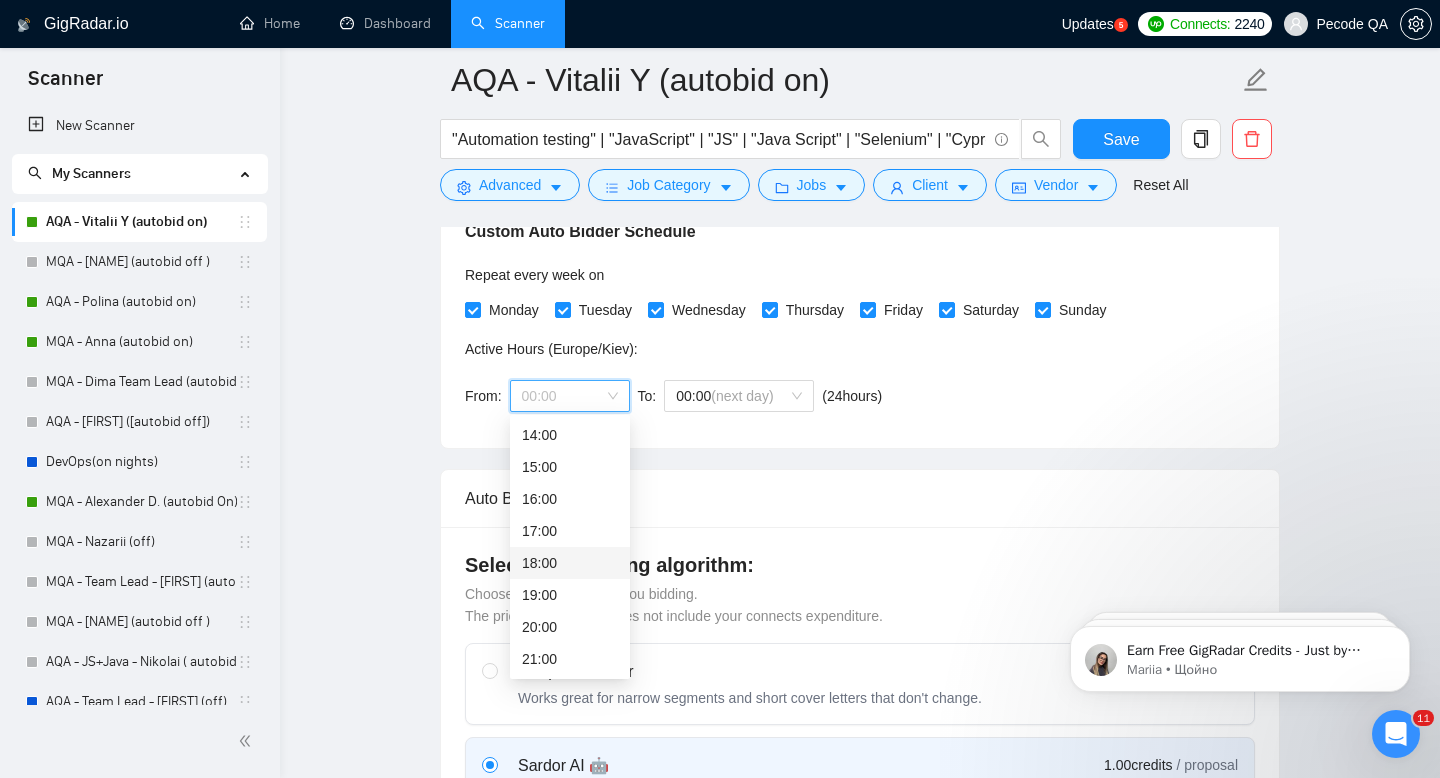 click on "18:00" at bounding box center [570, 563] 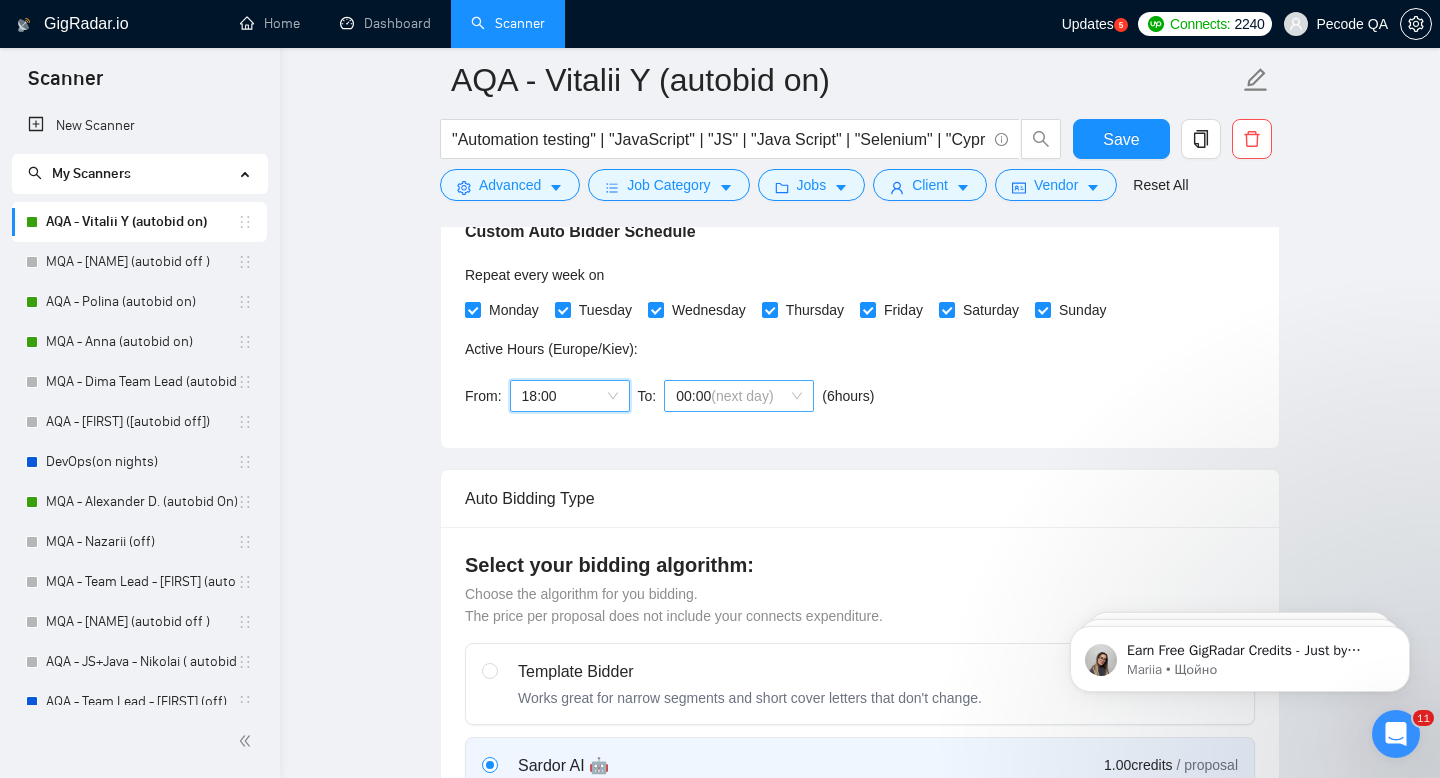 click on "(next day)" at bounding box center [742, 396] 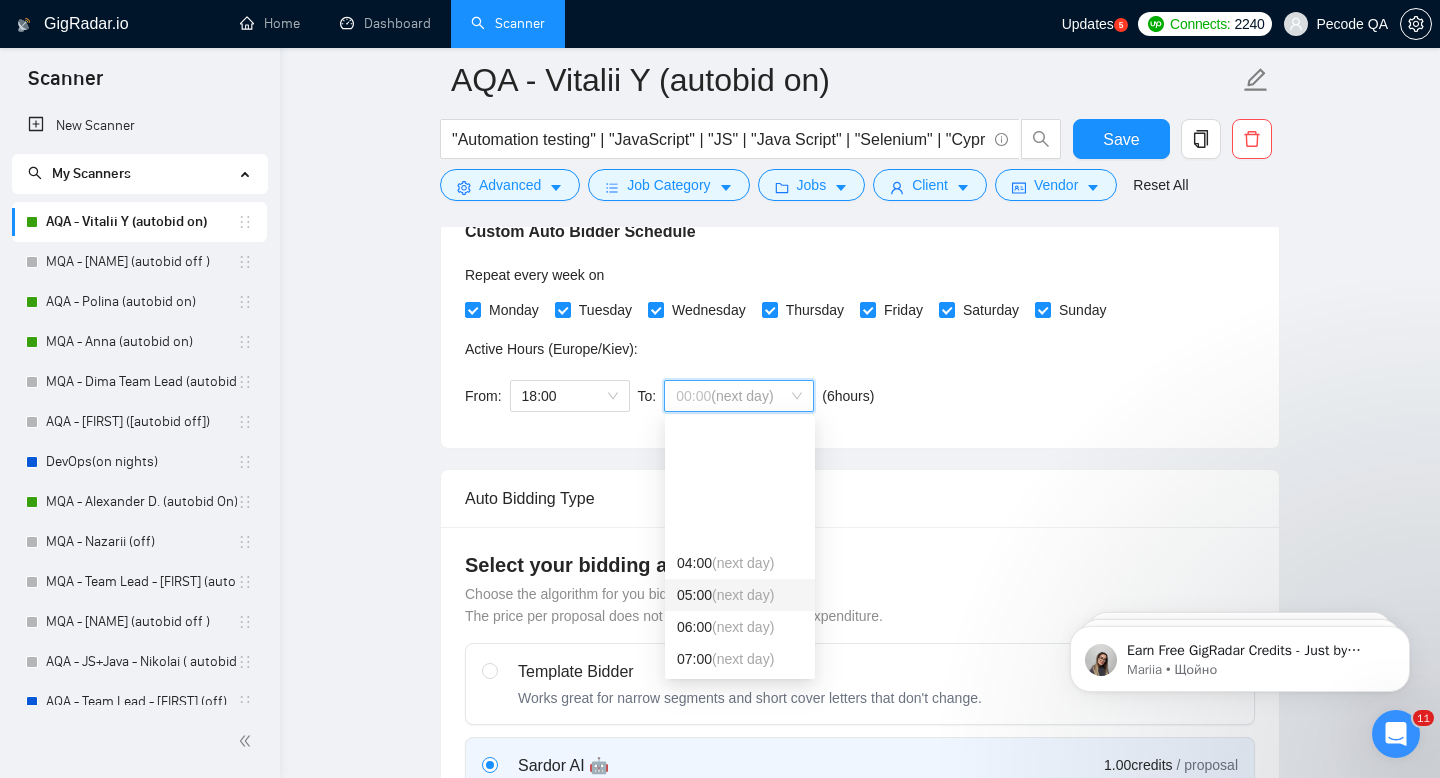 scroll, scrollTop: 143, scrollLeft: 0, axis: vertical 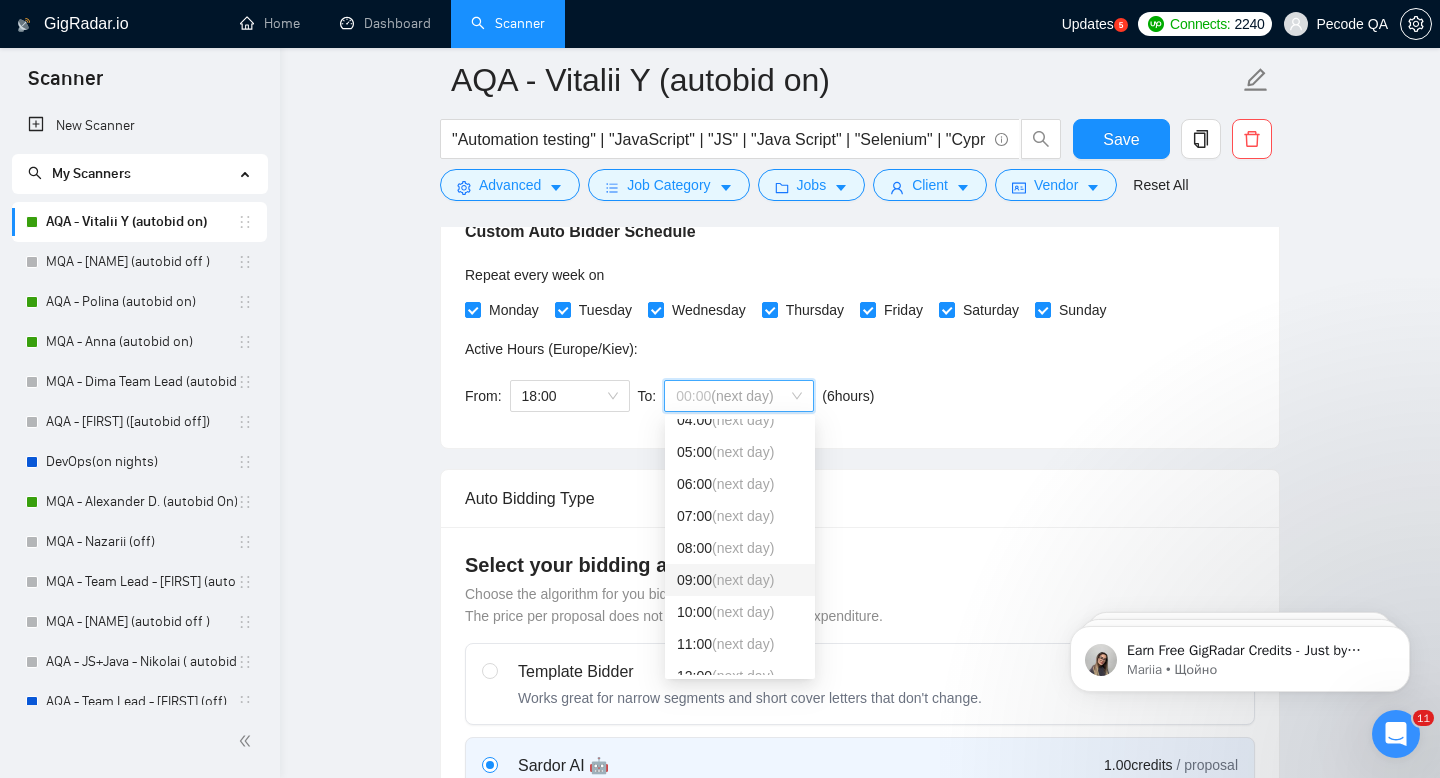 click on "09:00  (next day)" at bounding box center [740, 580] 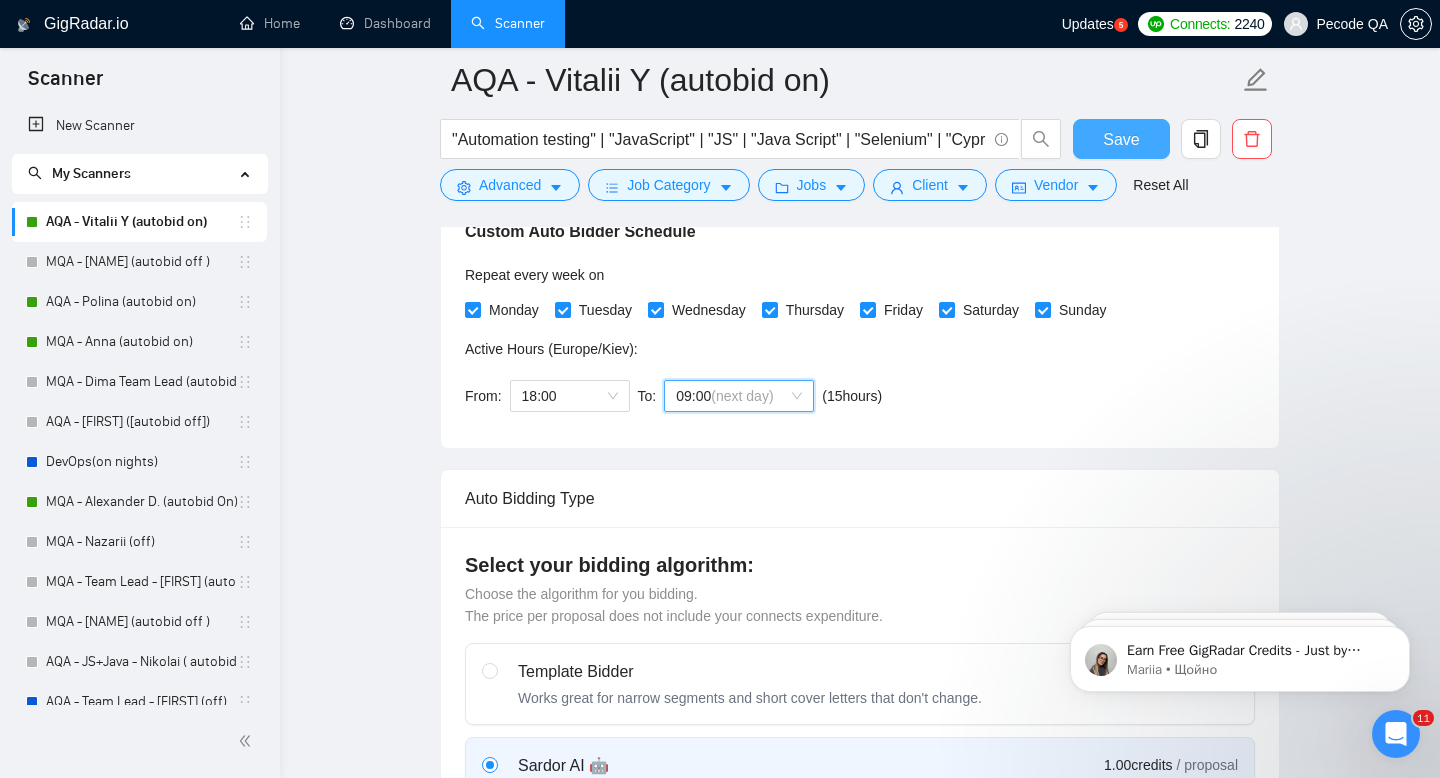 click on "Save" at bounding box center (1121, 139) 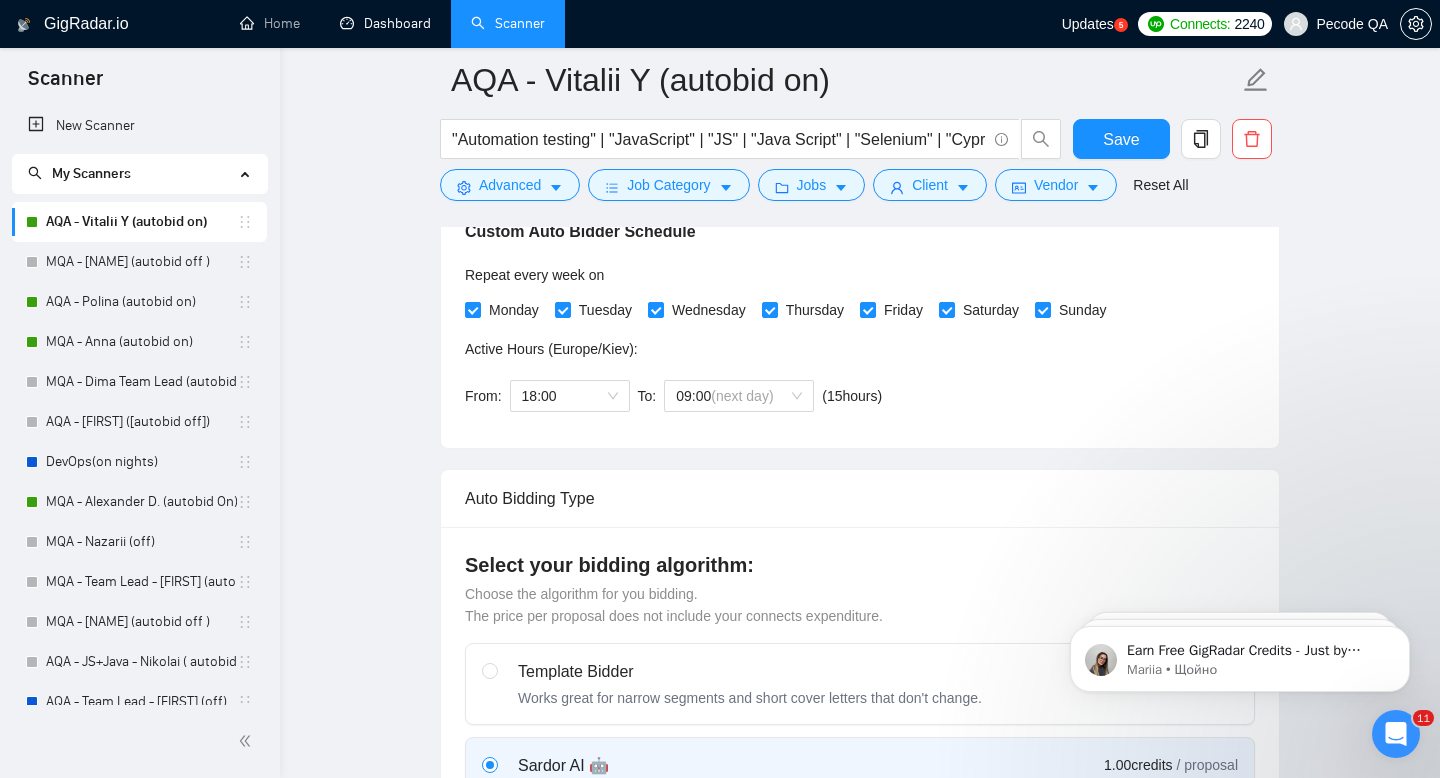 drag, startPoint x: 419, startPoint y: 28, endPoint x: 512, endPoint y: 54, distance: 96.56604 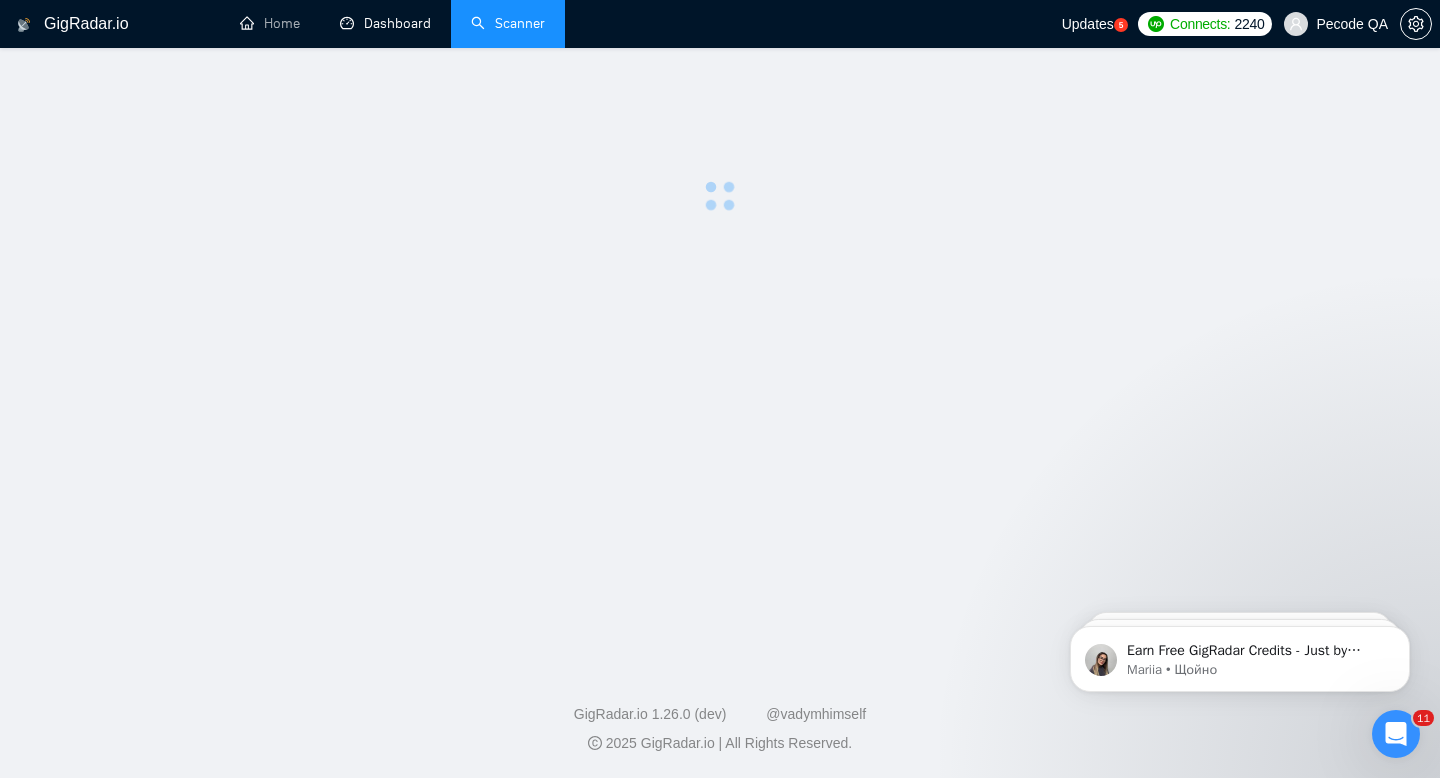 scroll, scrollTop: 0, scrollLeft: 0, axis: both 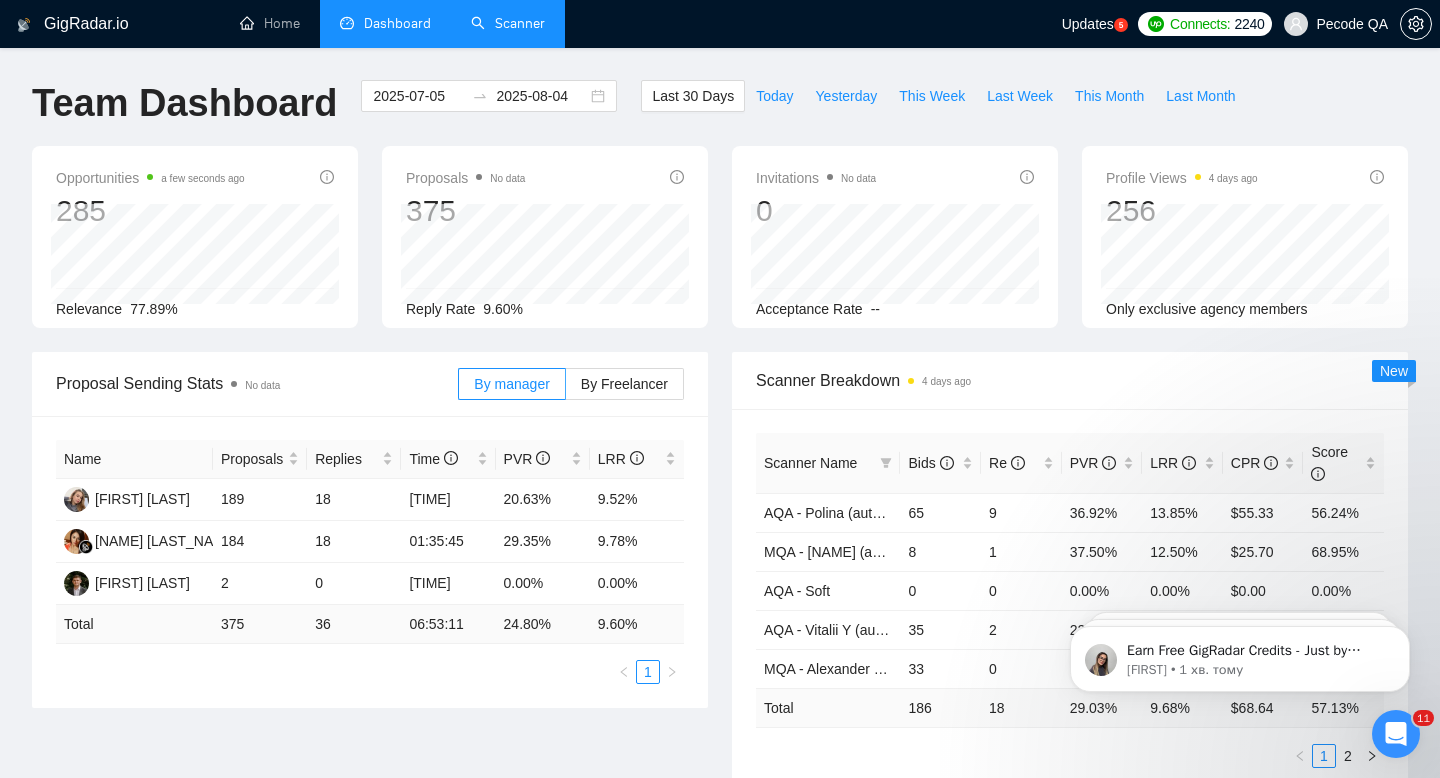 click on "Scanner" at bounding box center (508, 23) 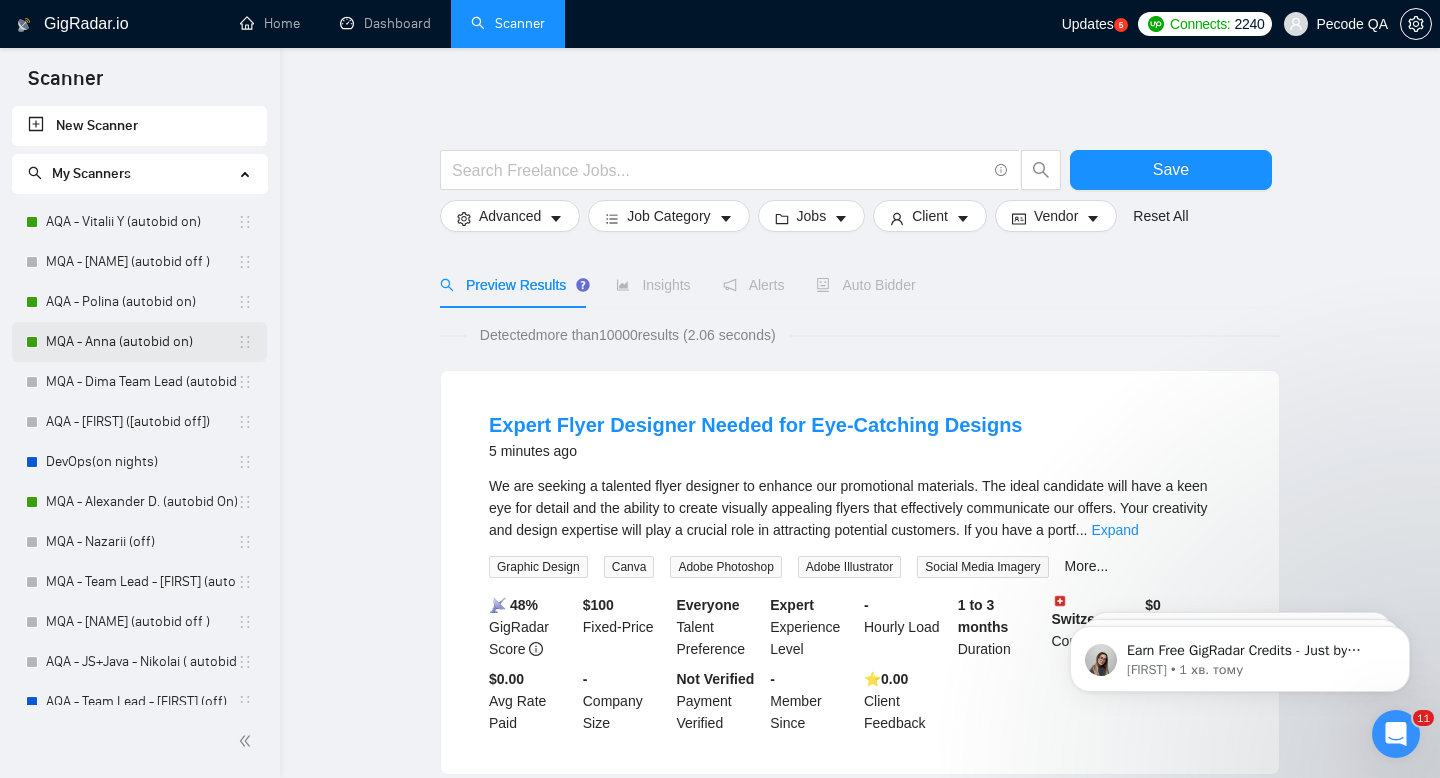 drag, startPoint x: 142, startPoint y: 336, endPoint x: 199, endPoint y: 343, distance: 57.428215 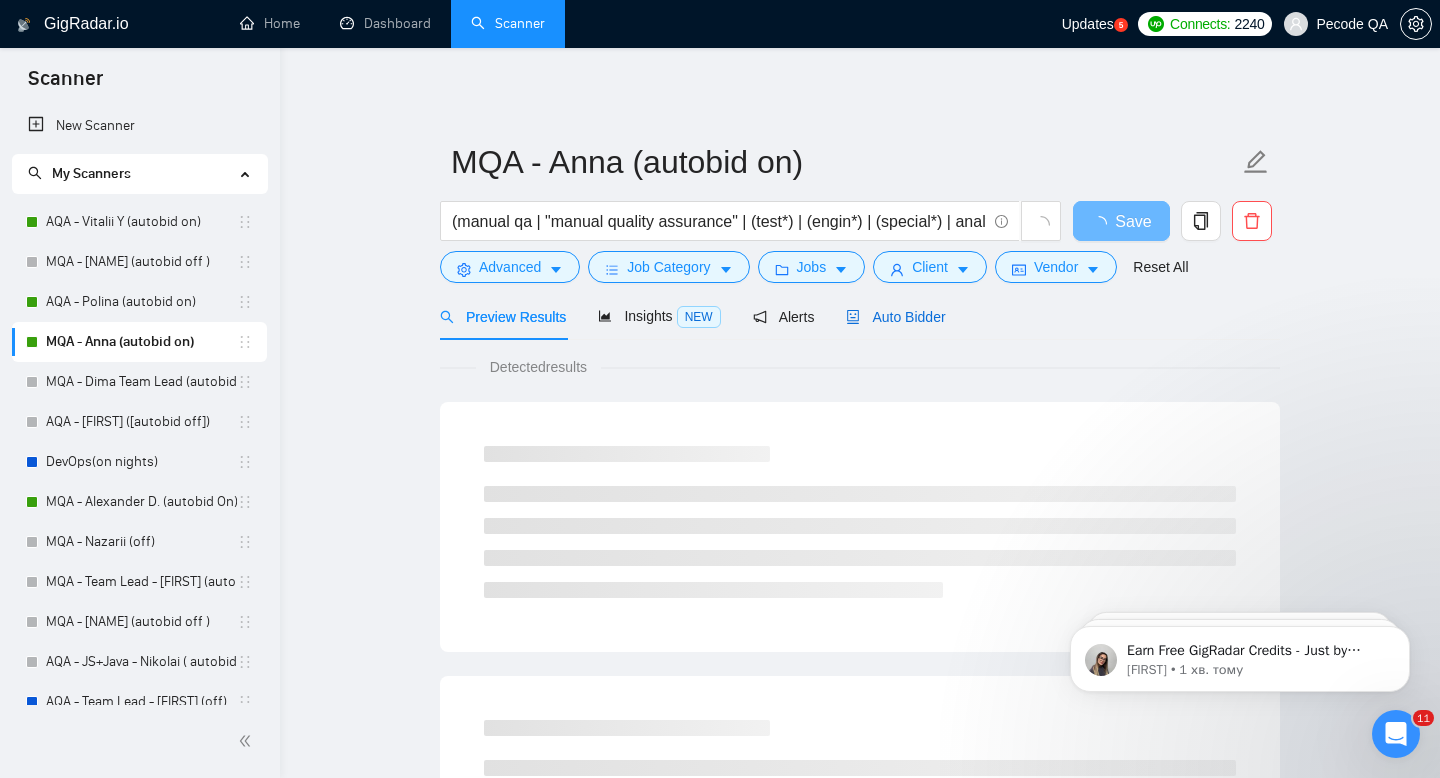 click on "Auto Bidder" at bounding box center (895, 317) 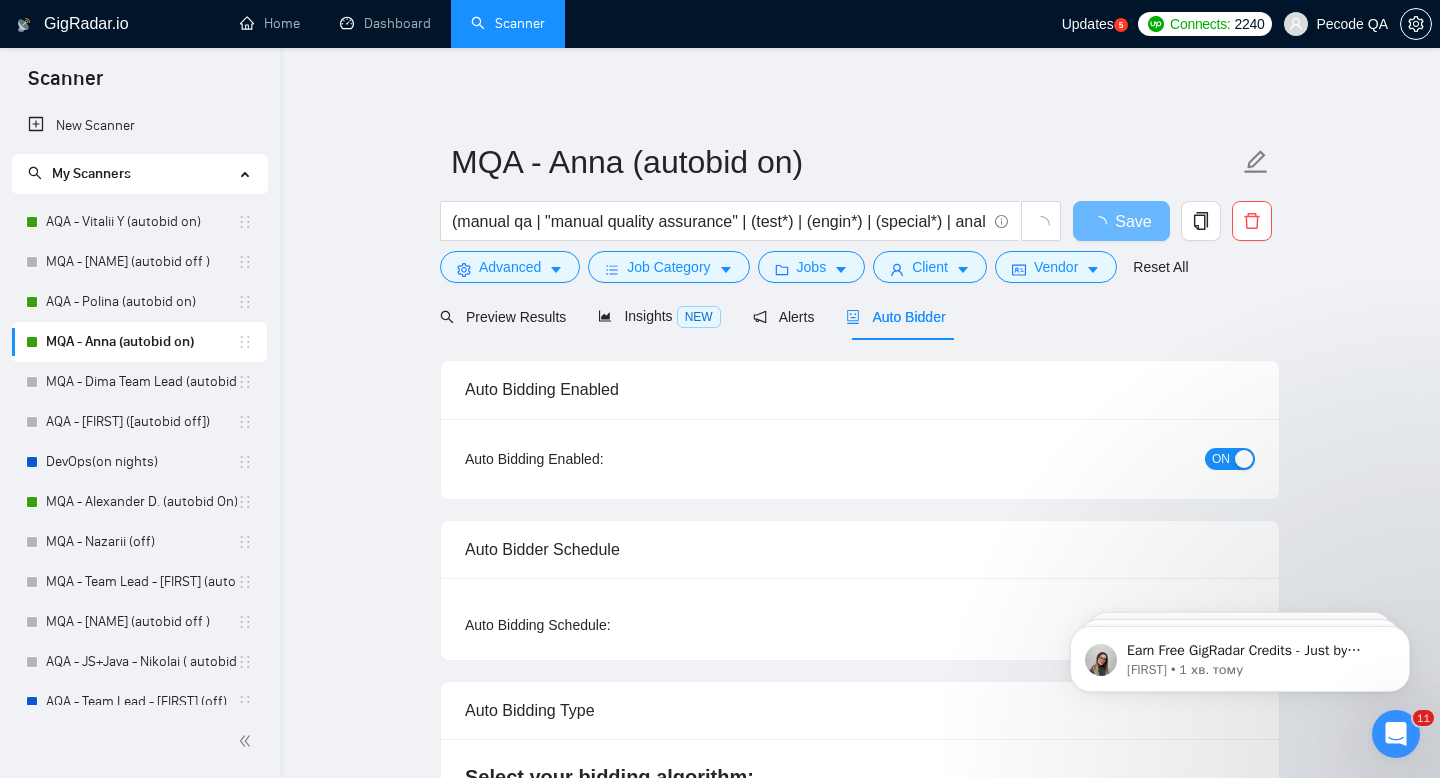 type 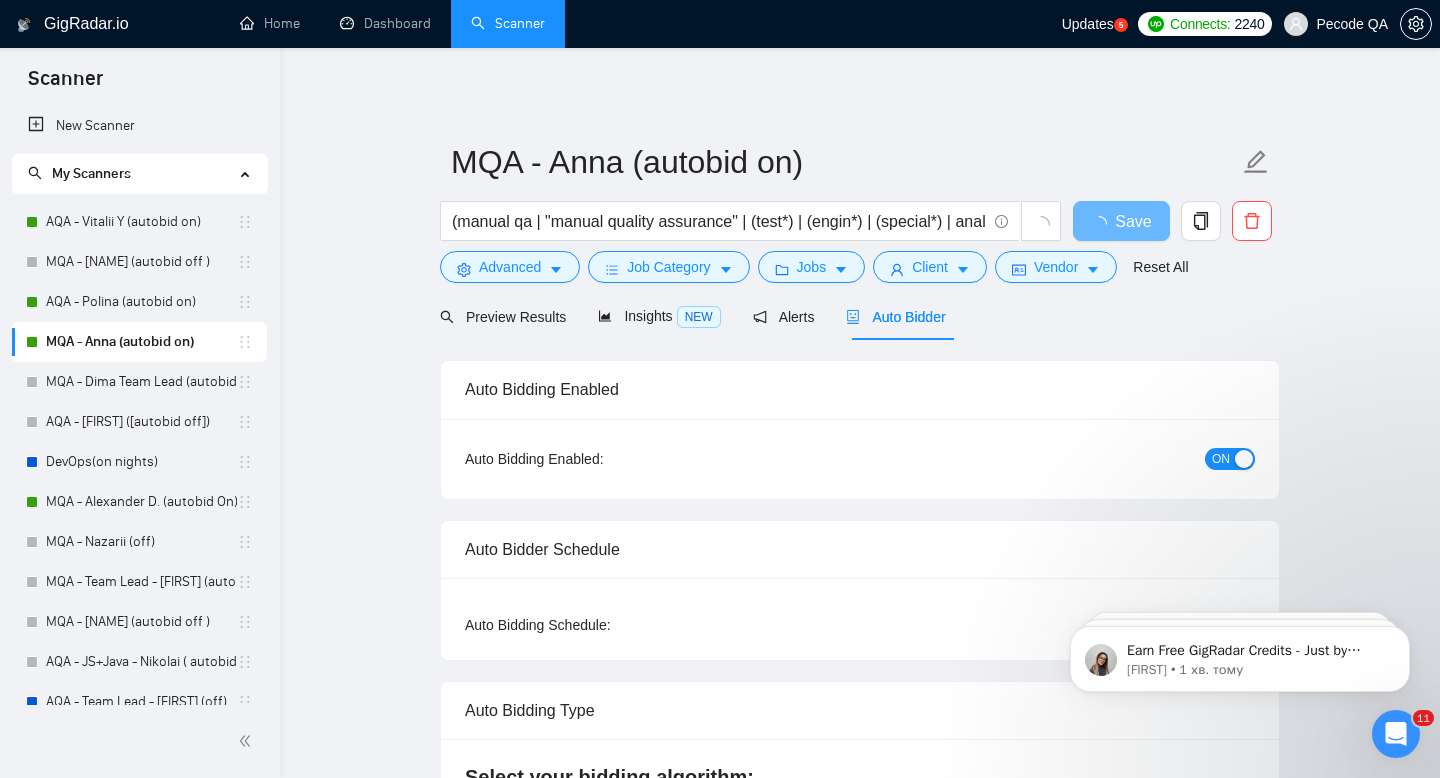 checkbox on "true" 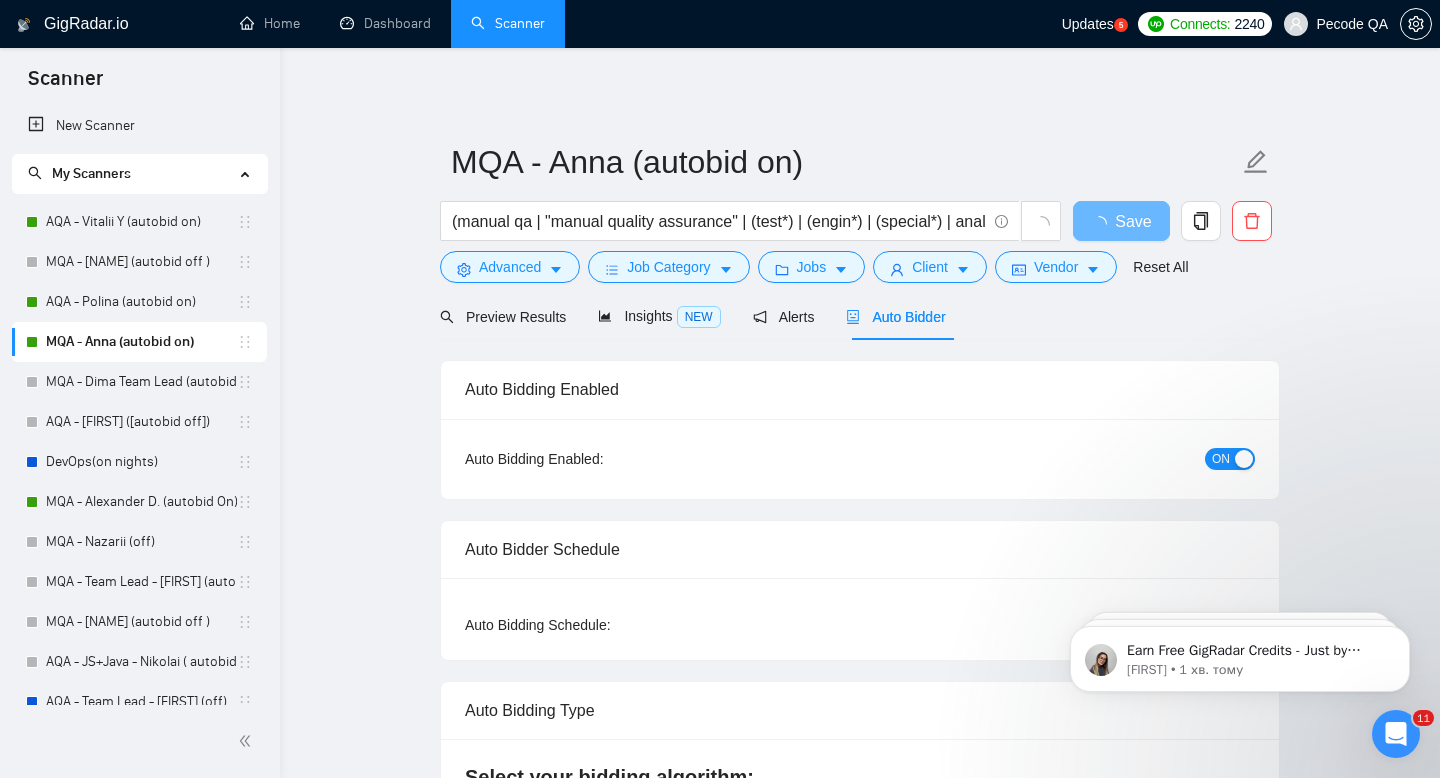 type 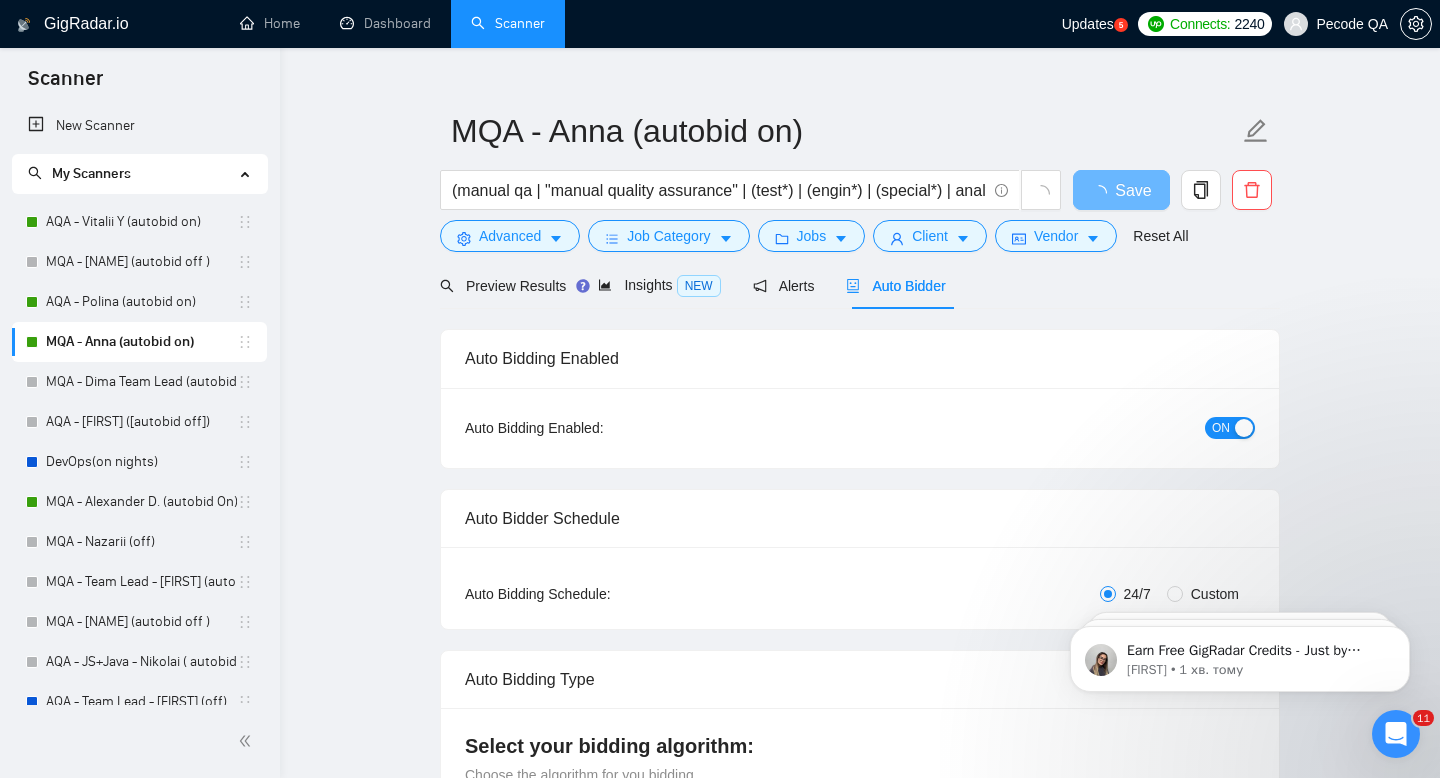scroll, scrollTop: 146, scrollLeft: 0, axis: vertical 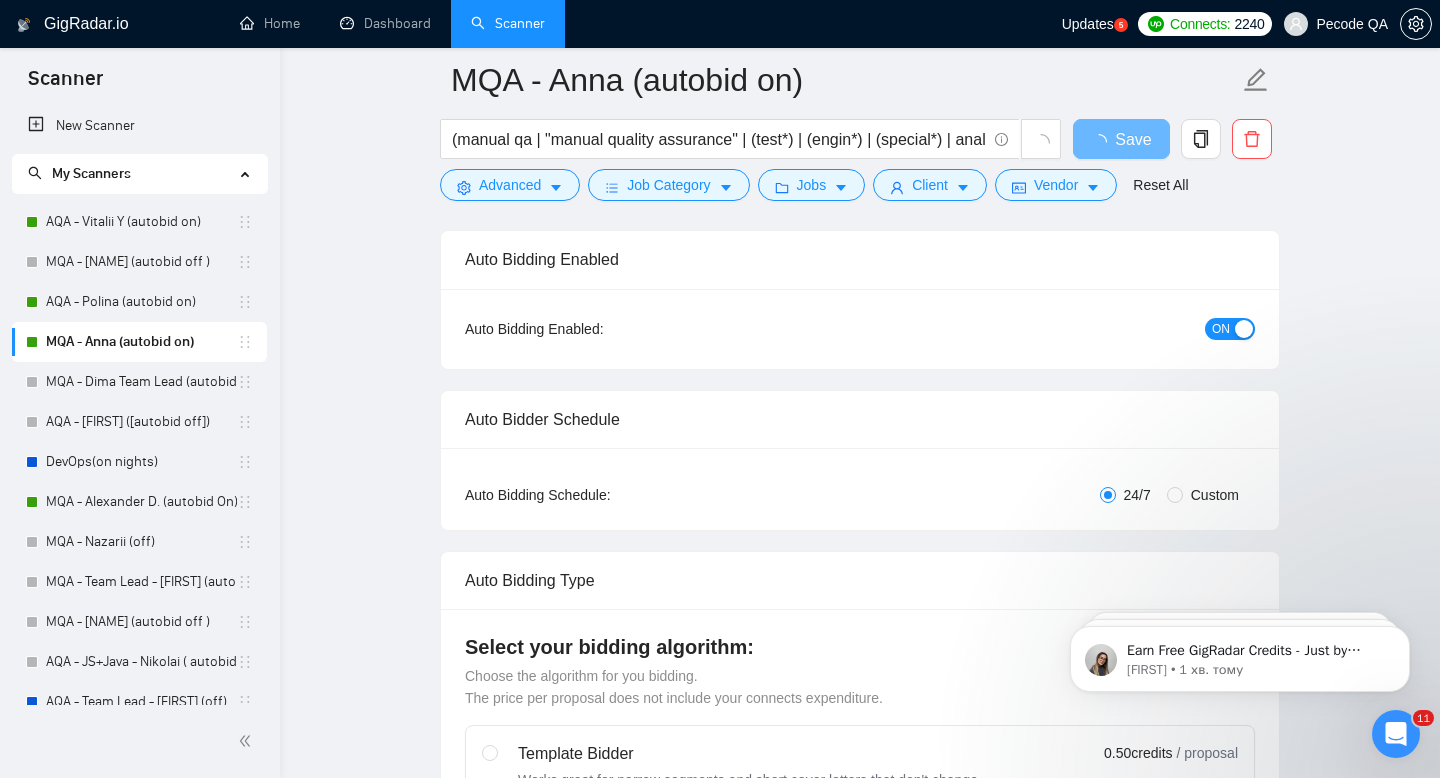 click on "Custom" at bounding box center [1215, 495] 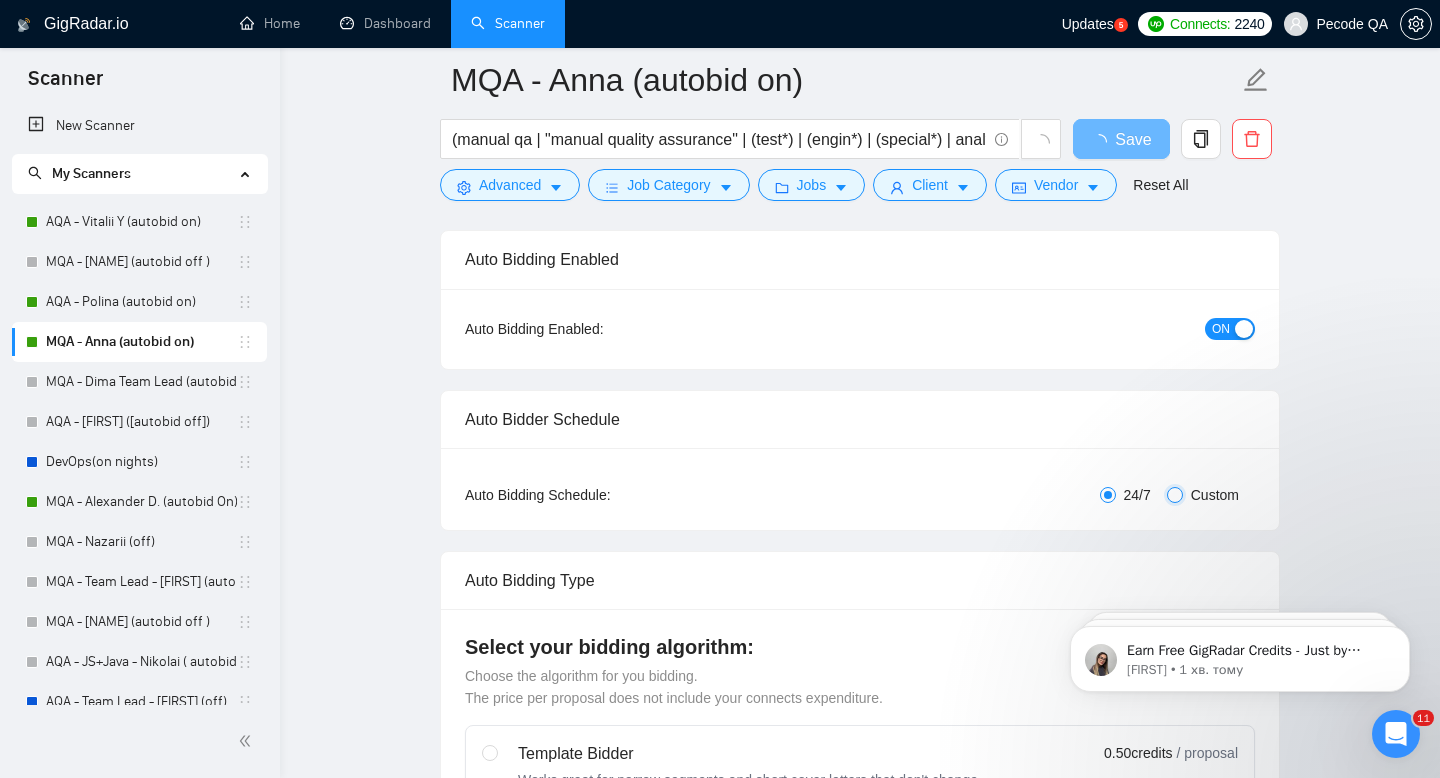 click on "Custom" at bounding box center [1175, 495] 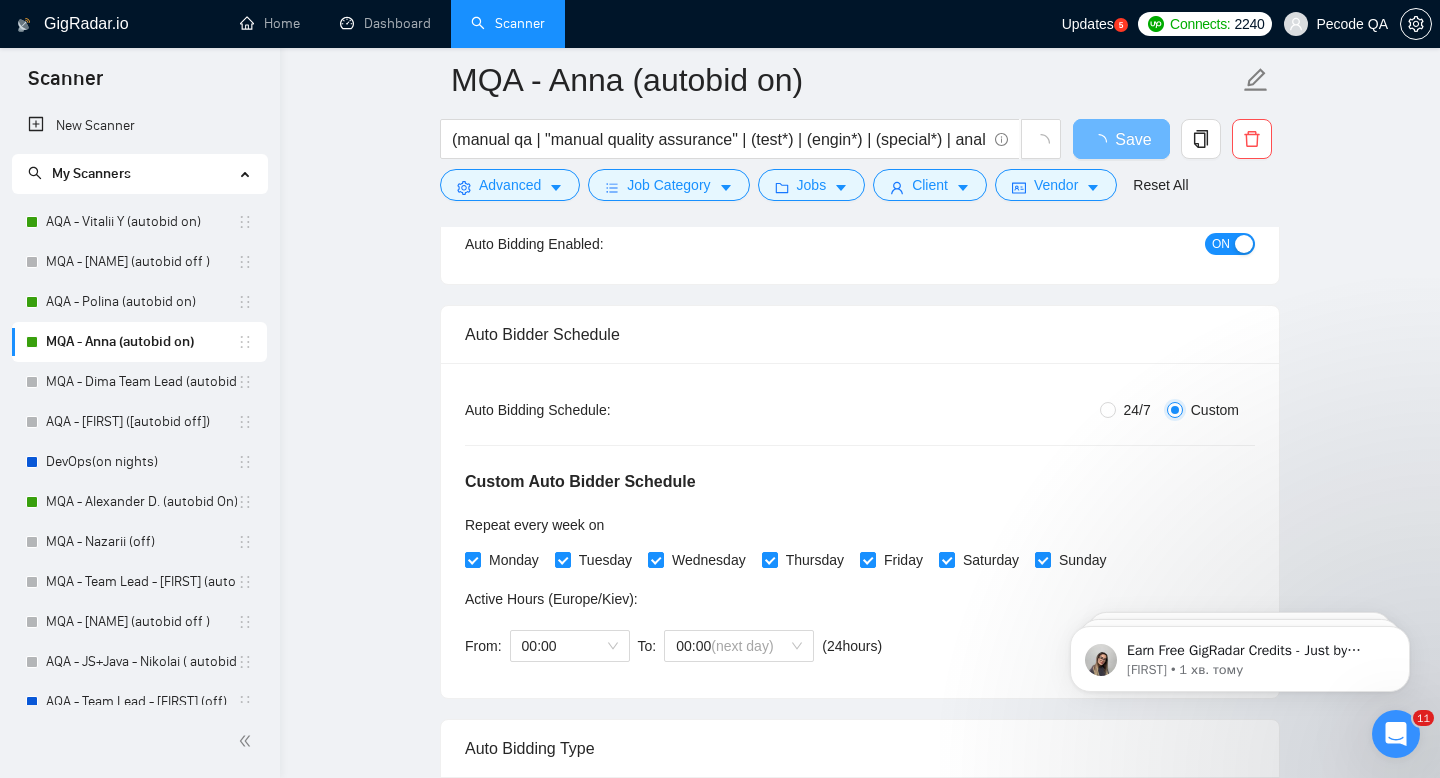 scroll, scrollTop: 577, scrollLeft: 0, axis: vertical 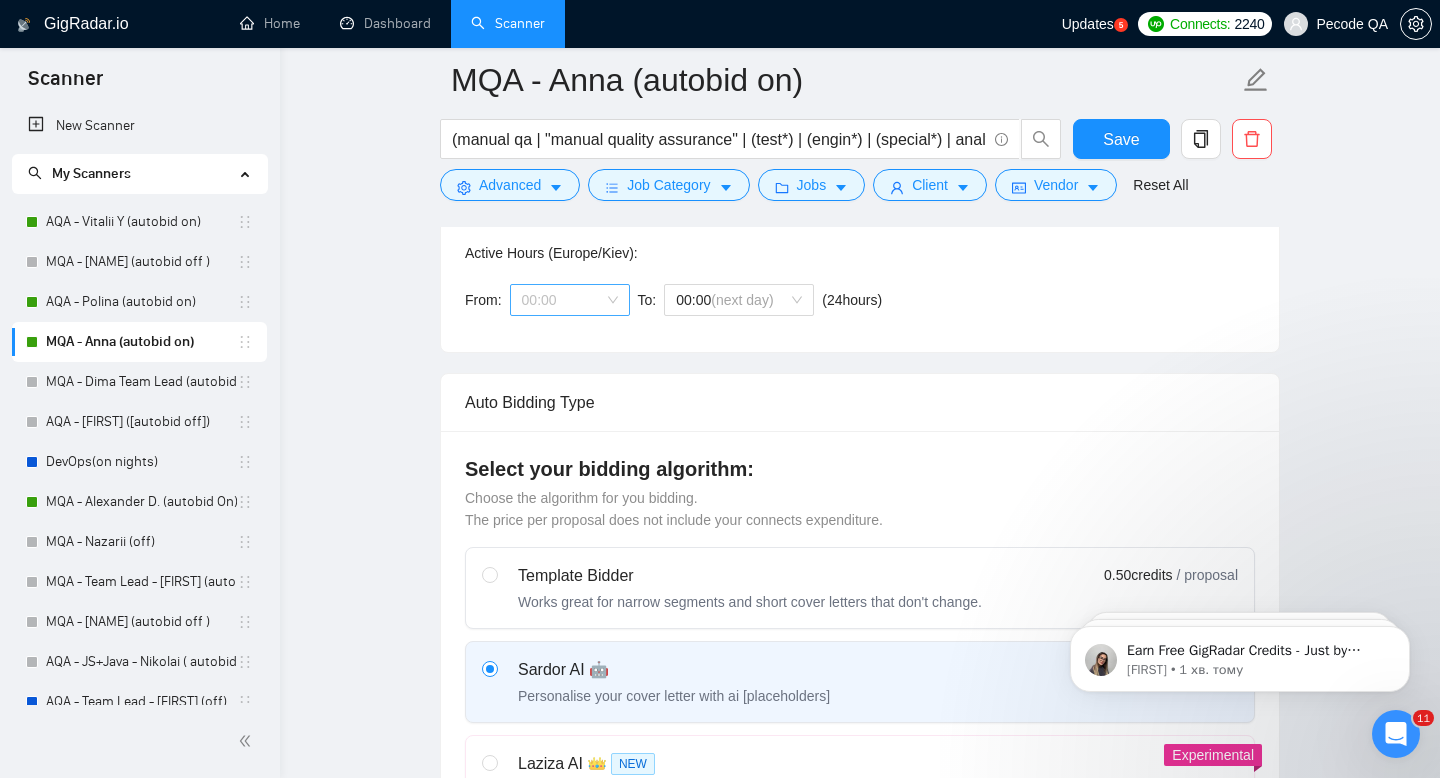 click on "00:00" at bounding box center (570, 300) 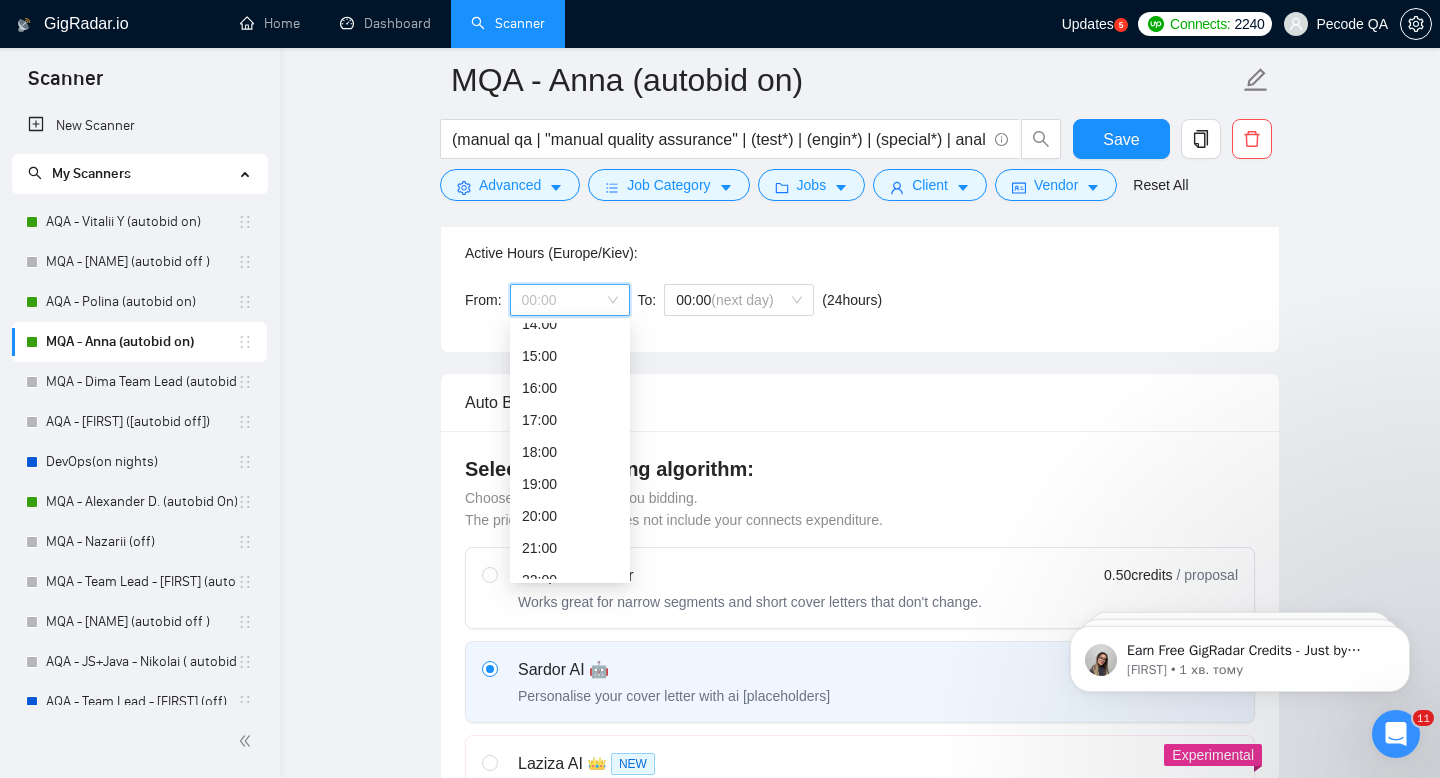 scroll, scrollTop: 464, scrollLeft: 0, axis: vertical 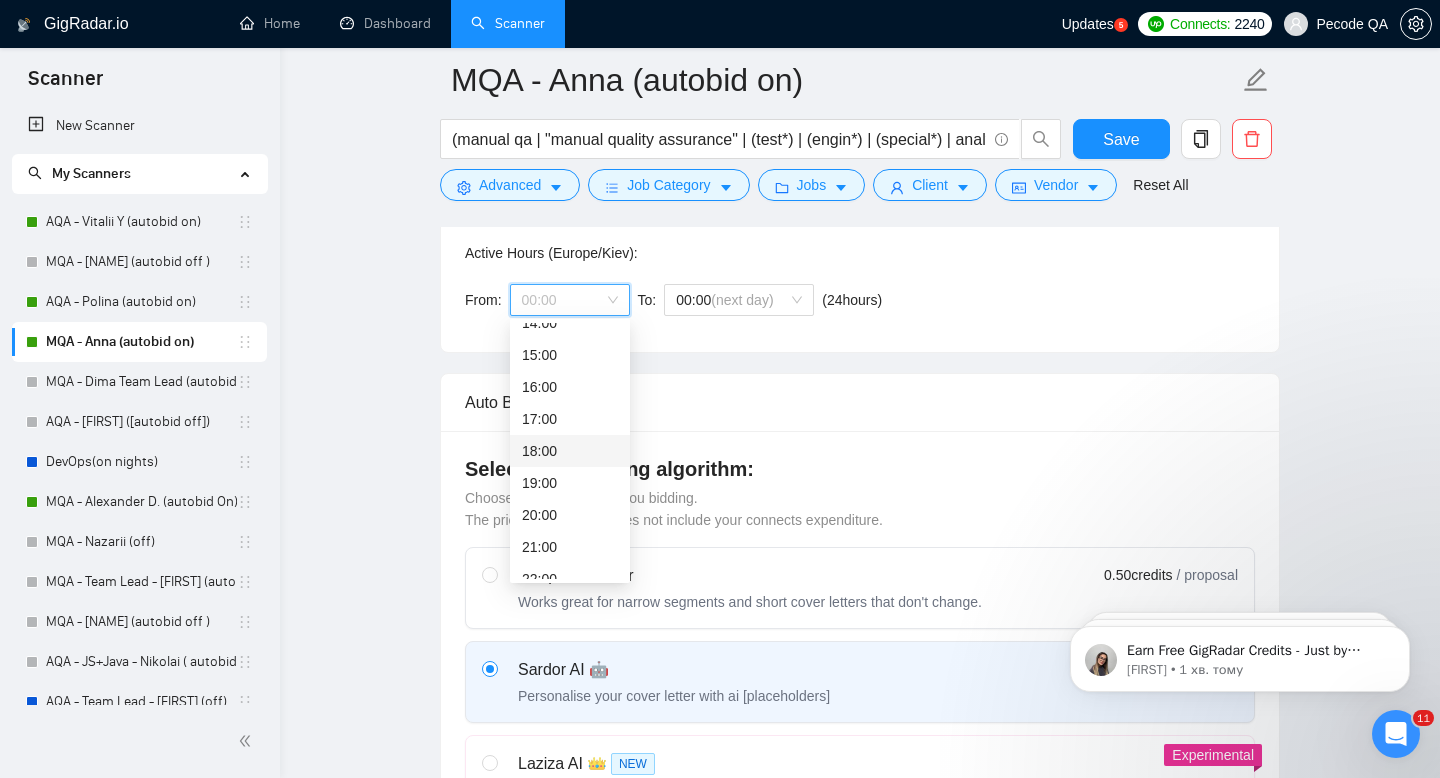 click on "19:00" at bounding box center [570, 483] 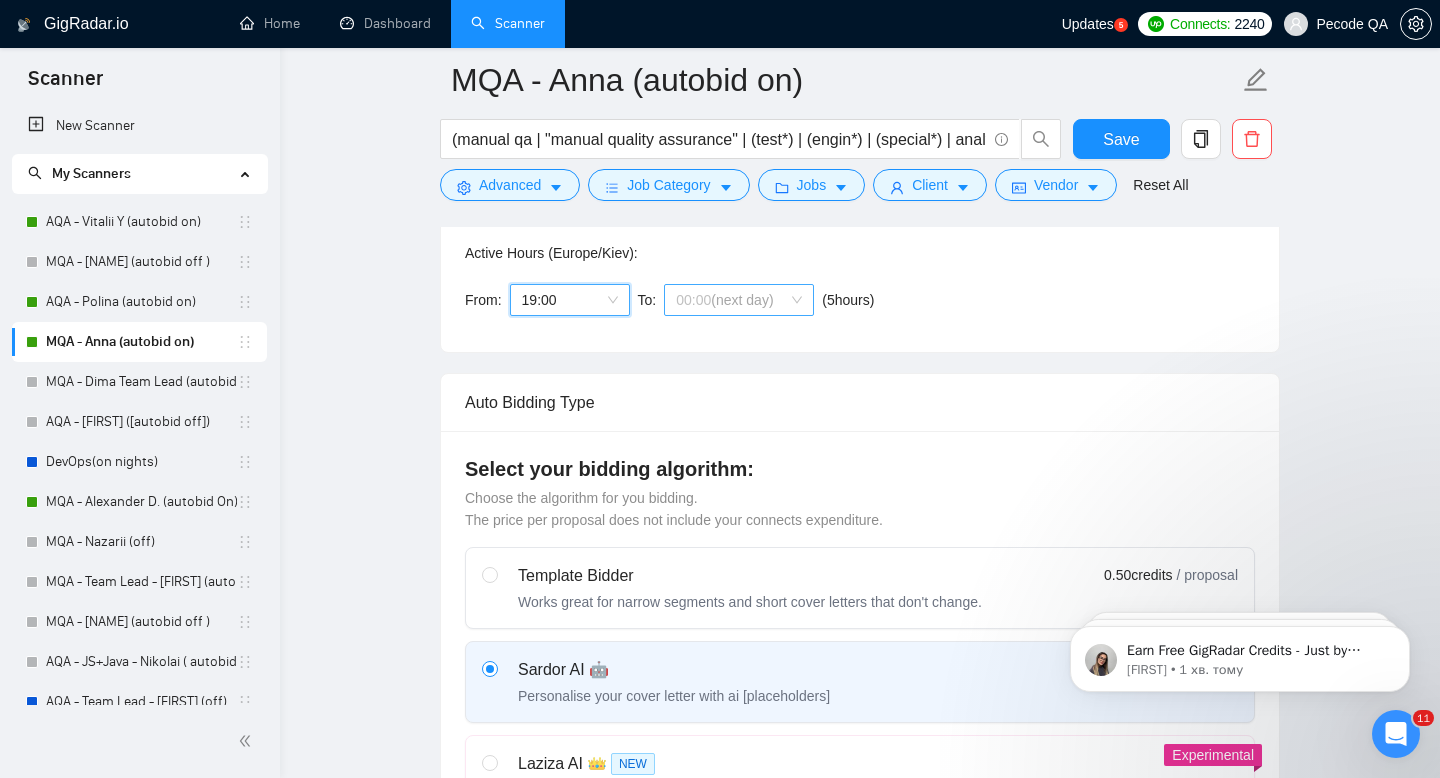 click on "(next day)" at bounding box center [742, 300] 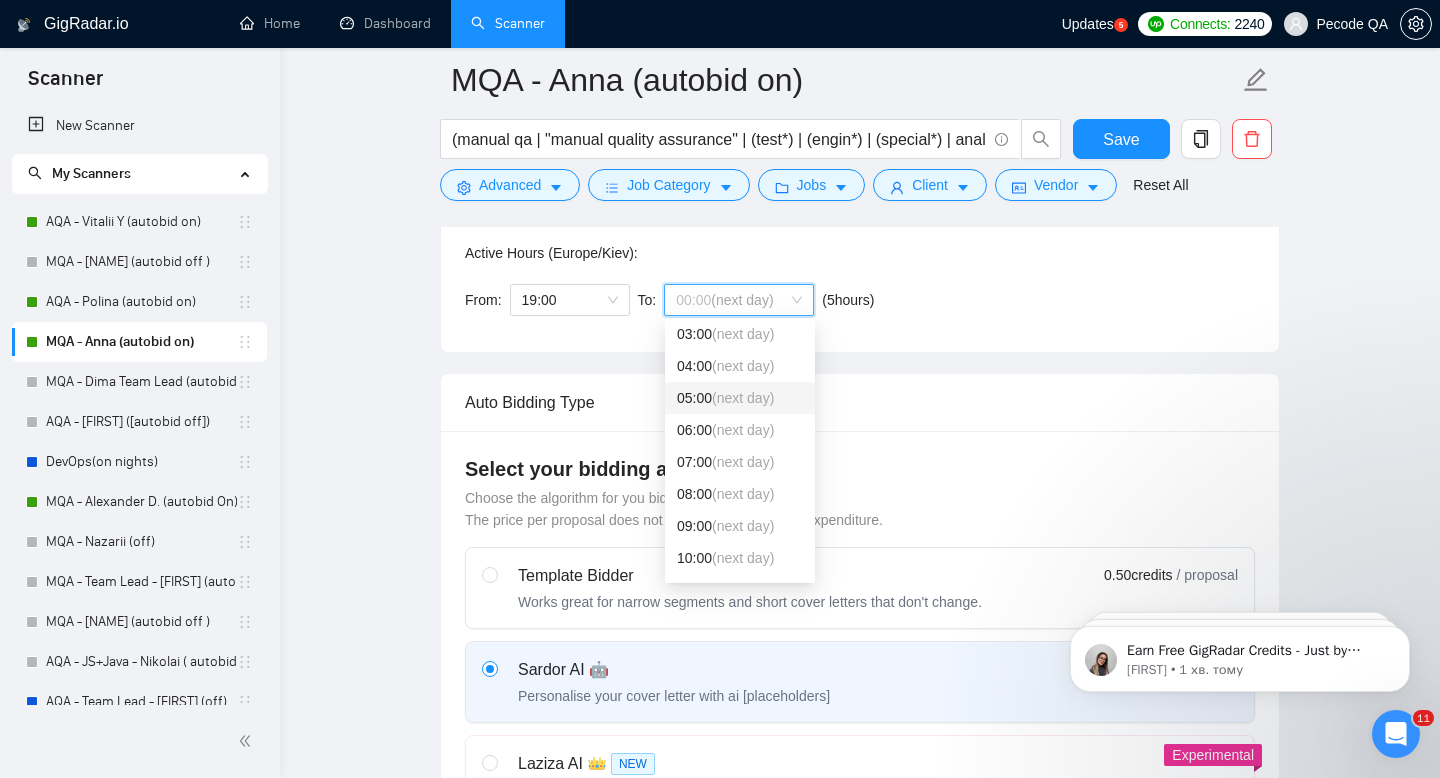 scroll, scrollTop: 103, scrollLeft: 0, axis: vertical 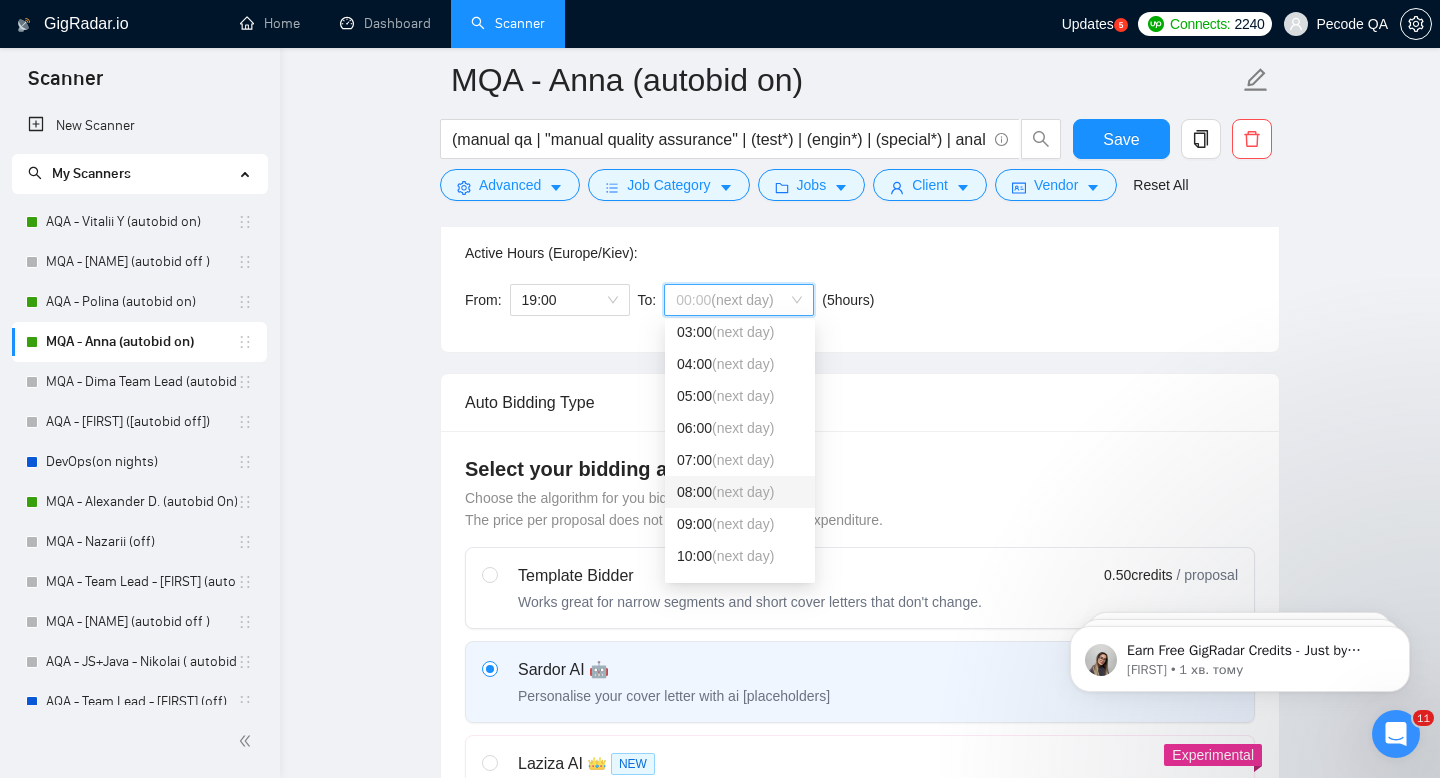 click on "(next day)" at bounding box center (743, 492) 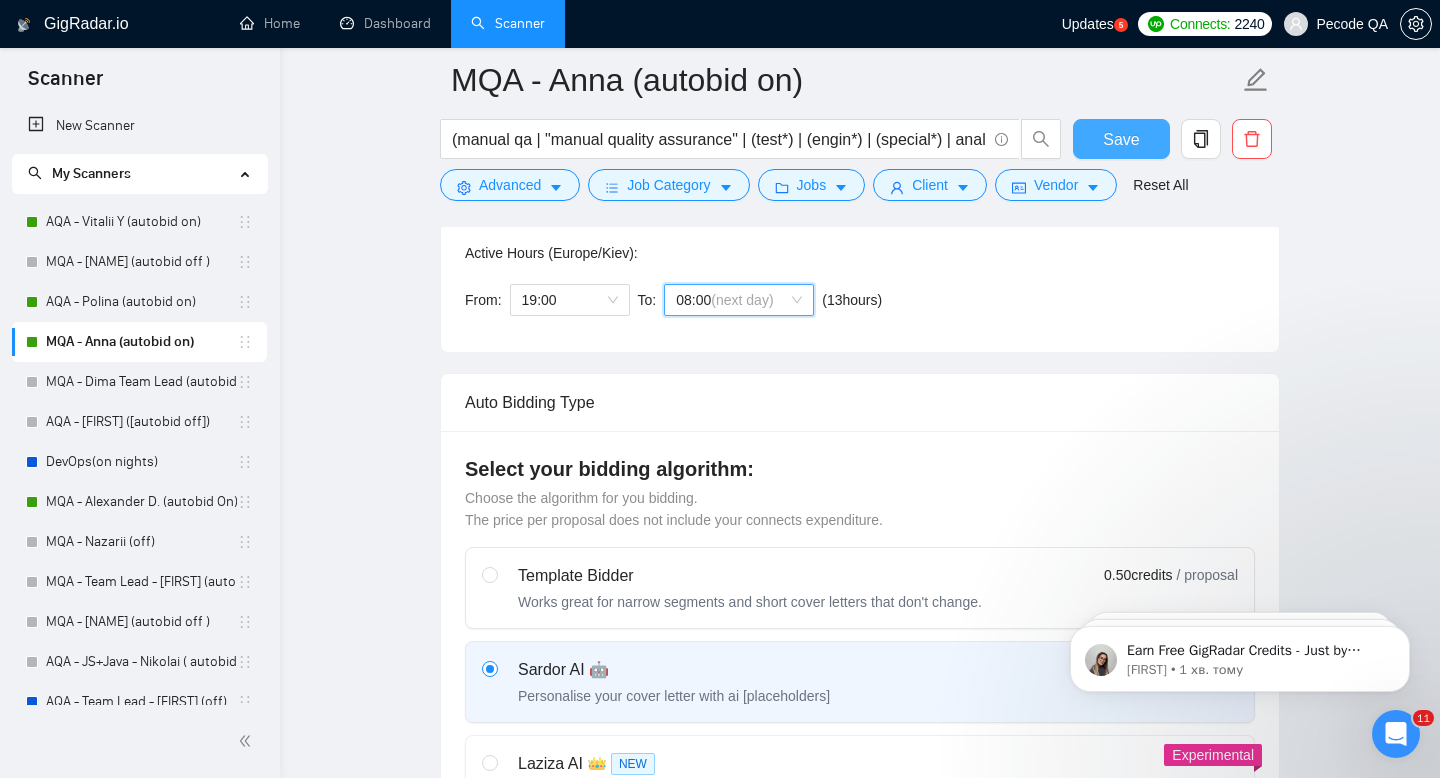 click on "Save" at bounding box center [1121, 139] 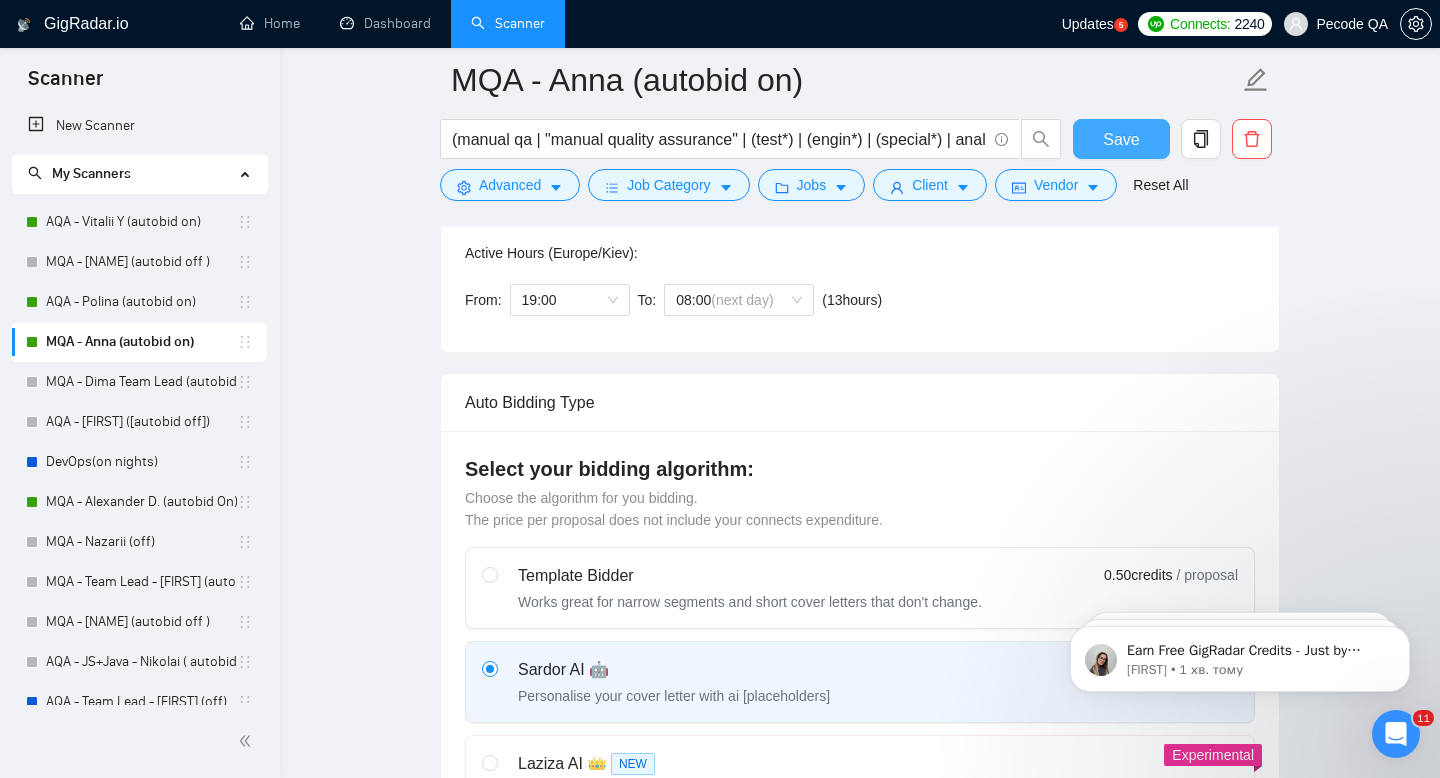 click on "Save" at bounding box center [1121, 139] 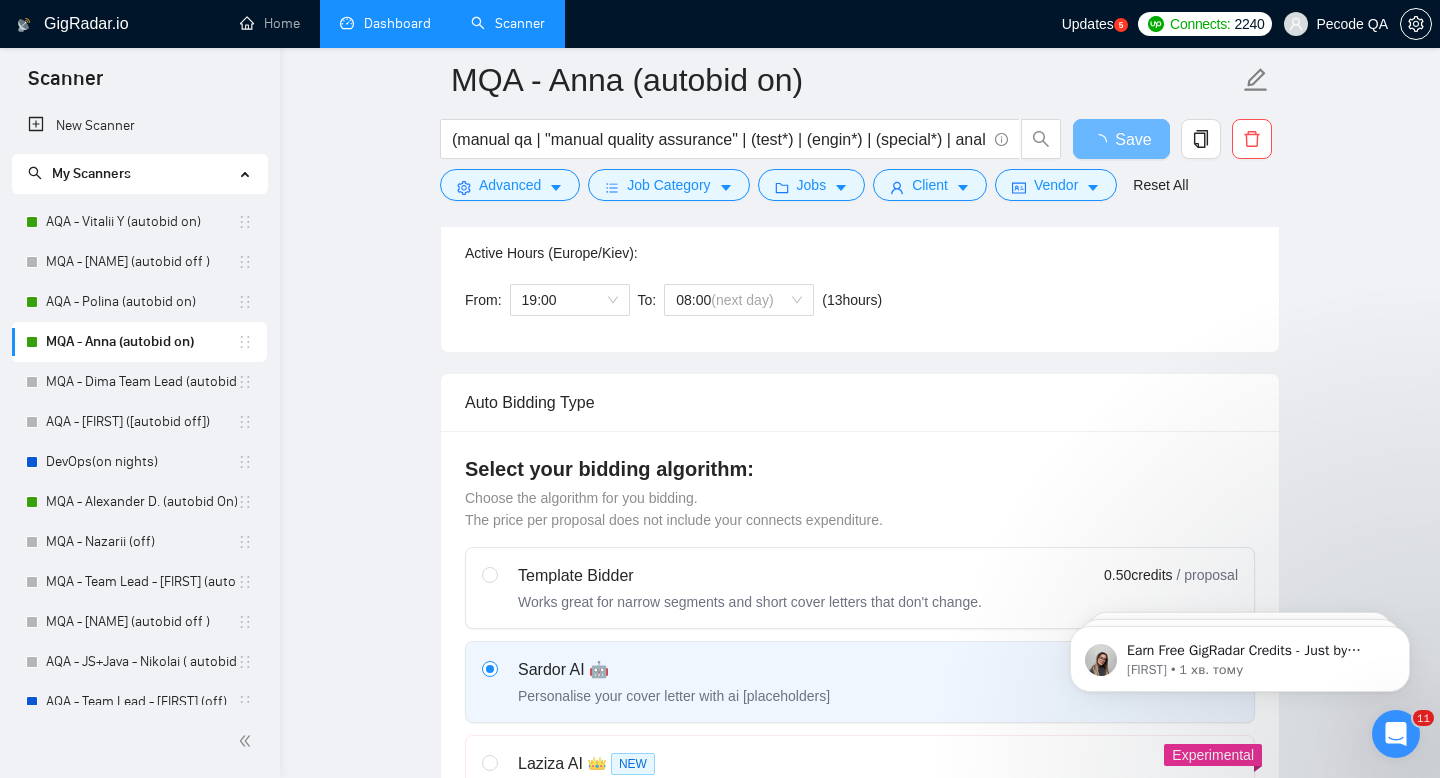 click on "Dashboard" at bounding box center [385, 23] 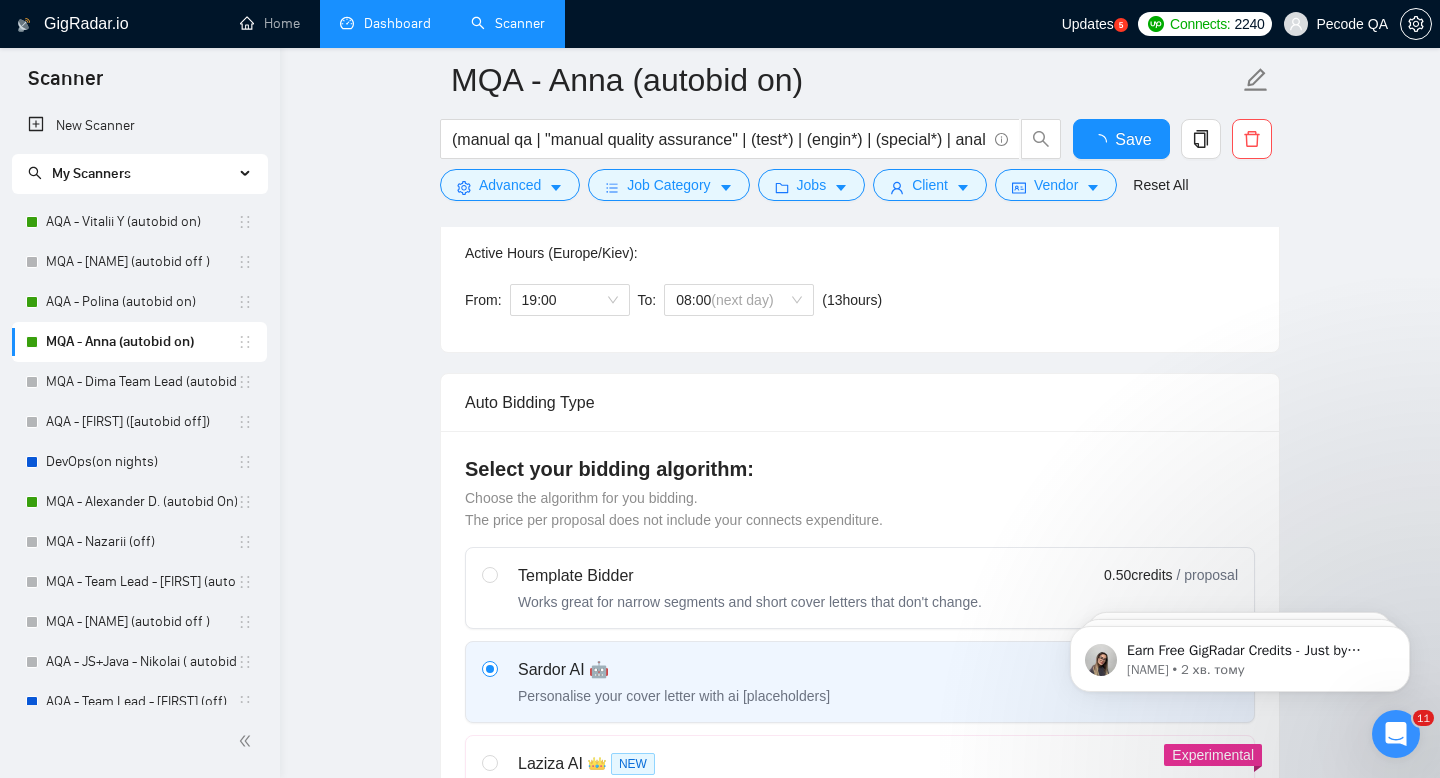 type 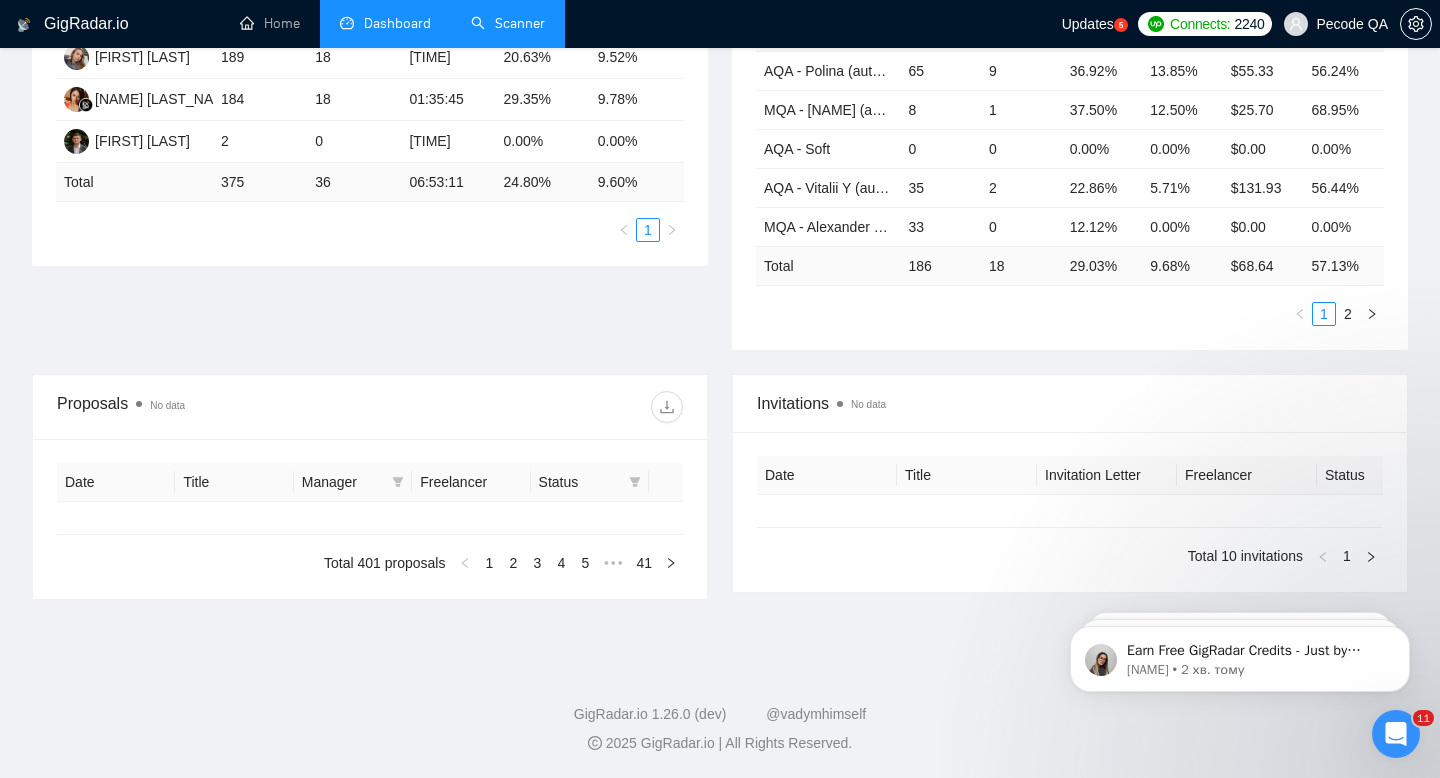 type on "2025-07-05" 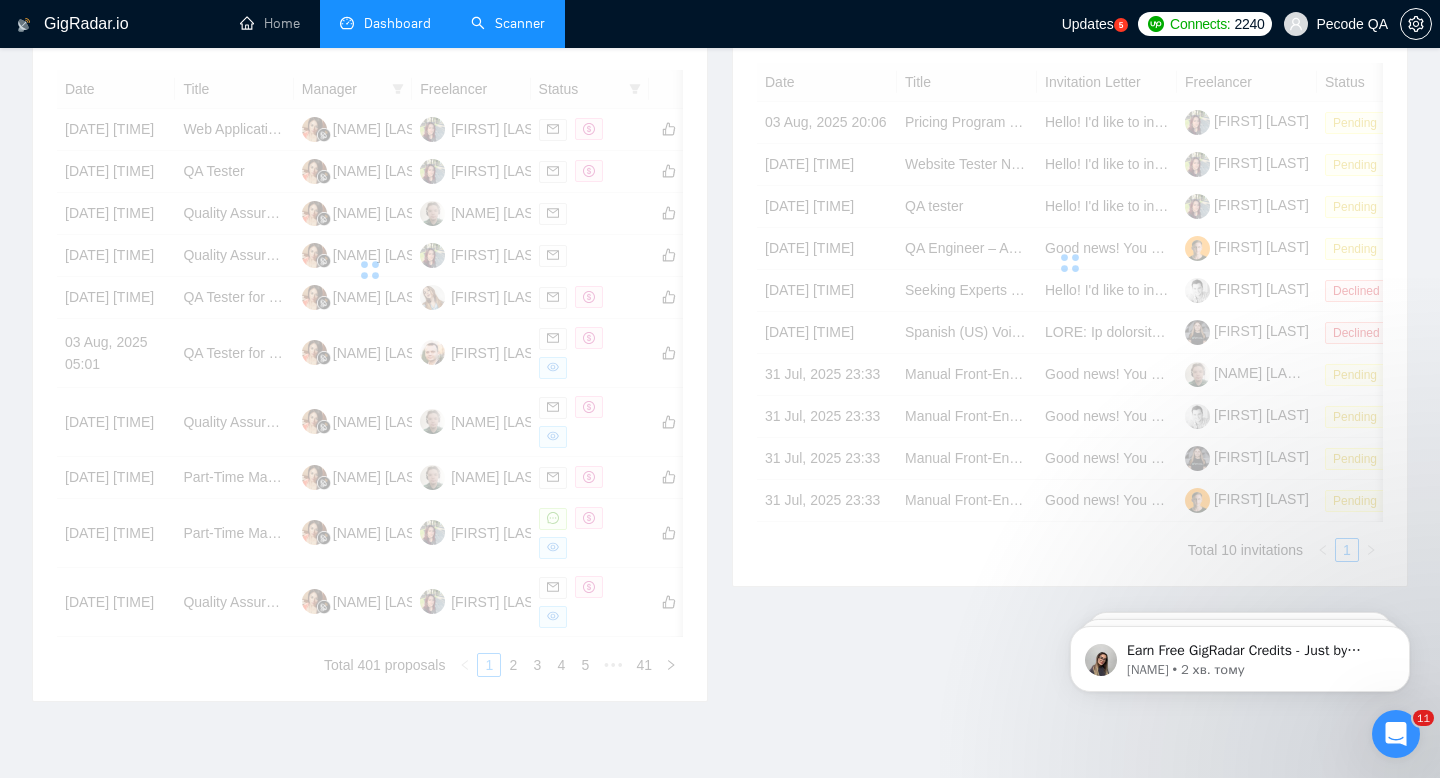 click on "Scanner" at bounding box center [508, 23] 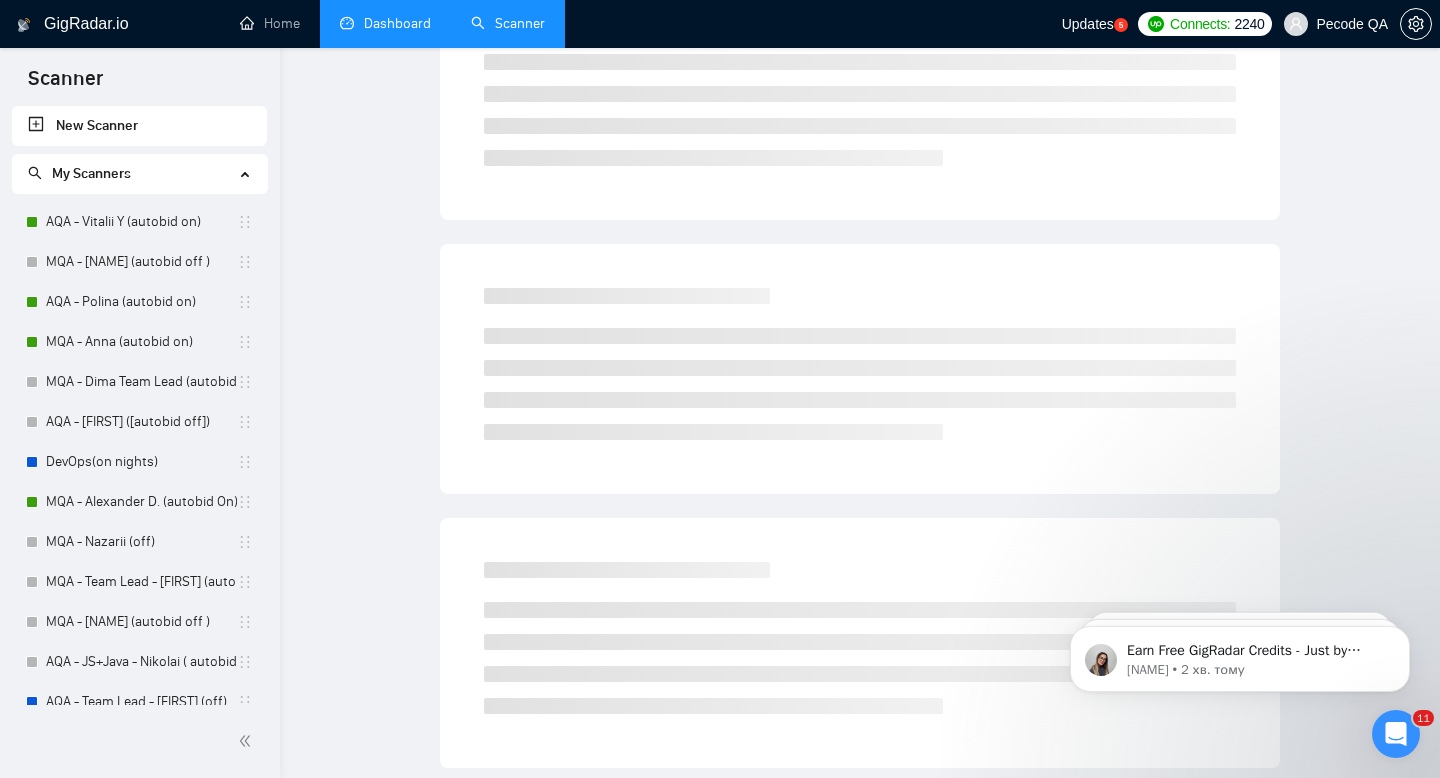 scroll, scrollTop: 0, scrollLeft: 0, axis: both 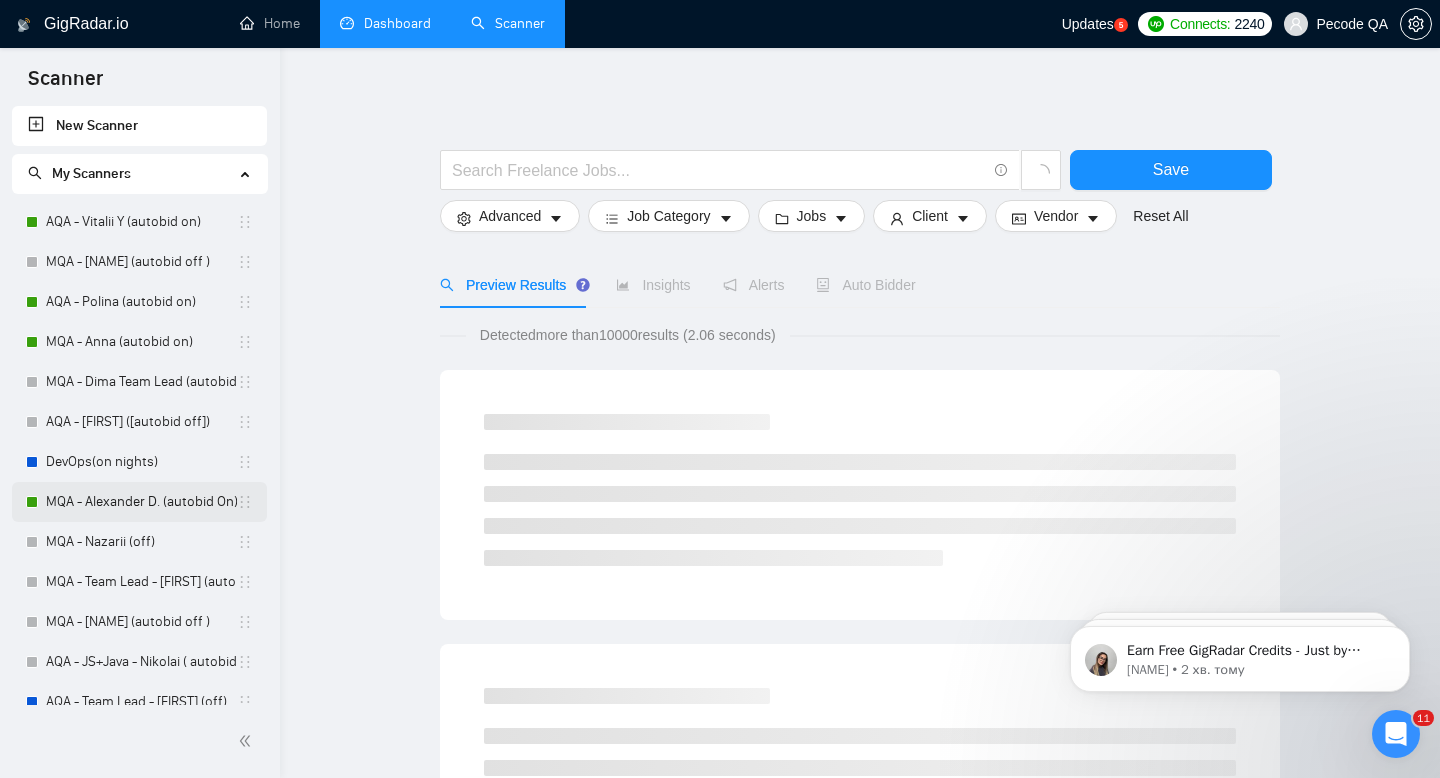 click on "MQA - Alexander D. (autobid On)" at bounding box center (141, 502) 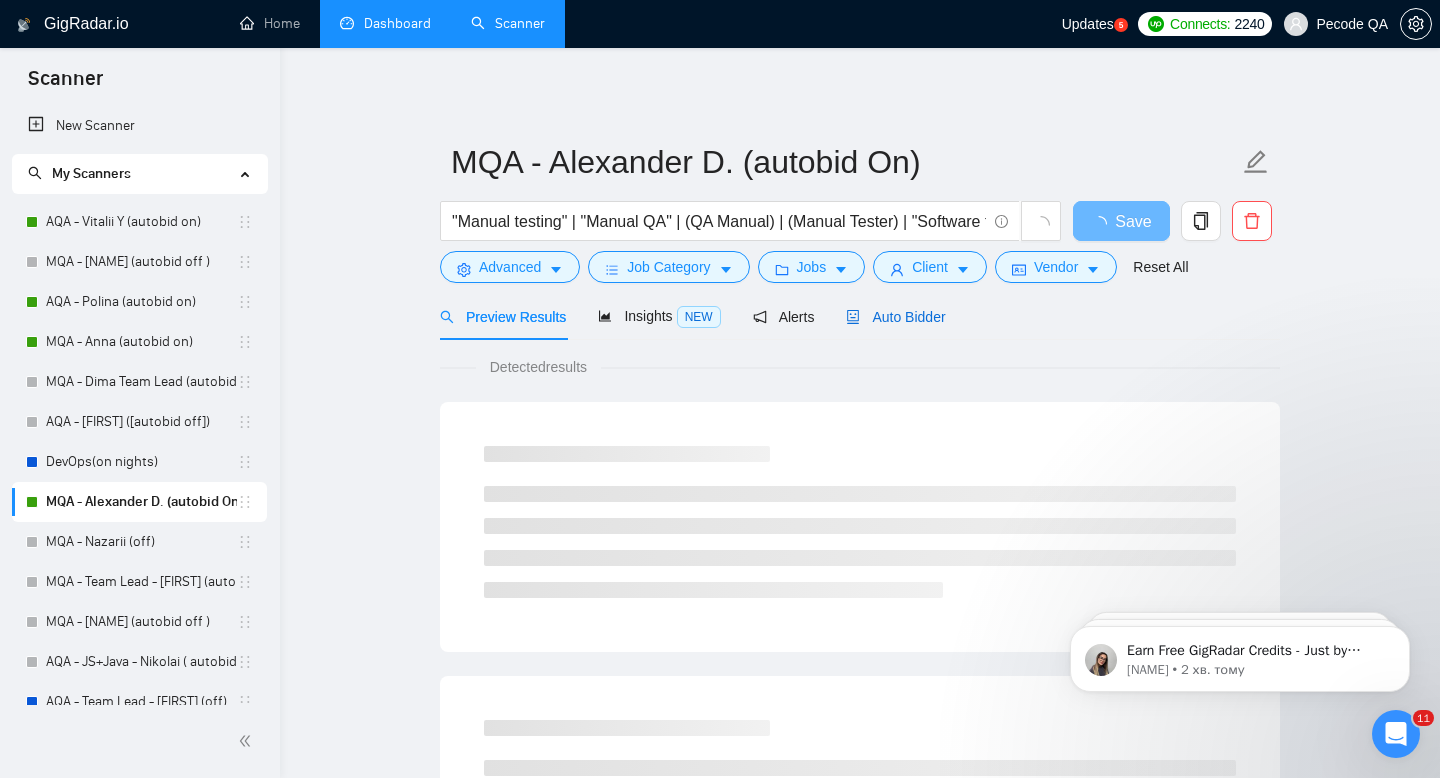 click on "Auto Bidder" at bounding box center (895, 317) 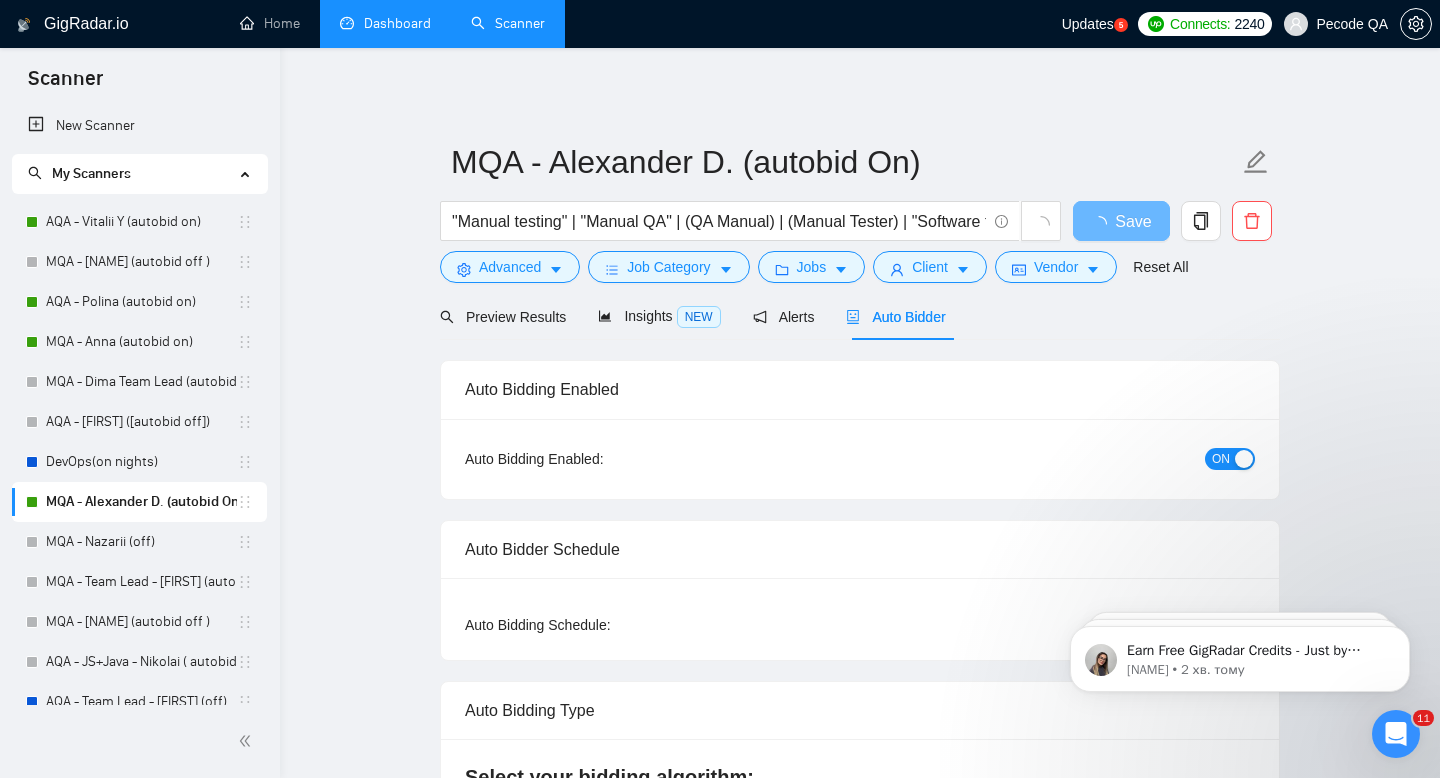 type 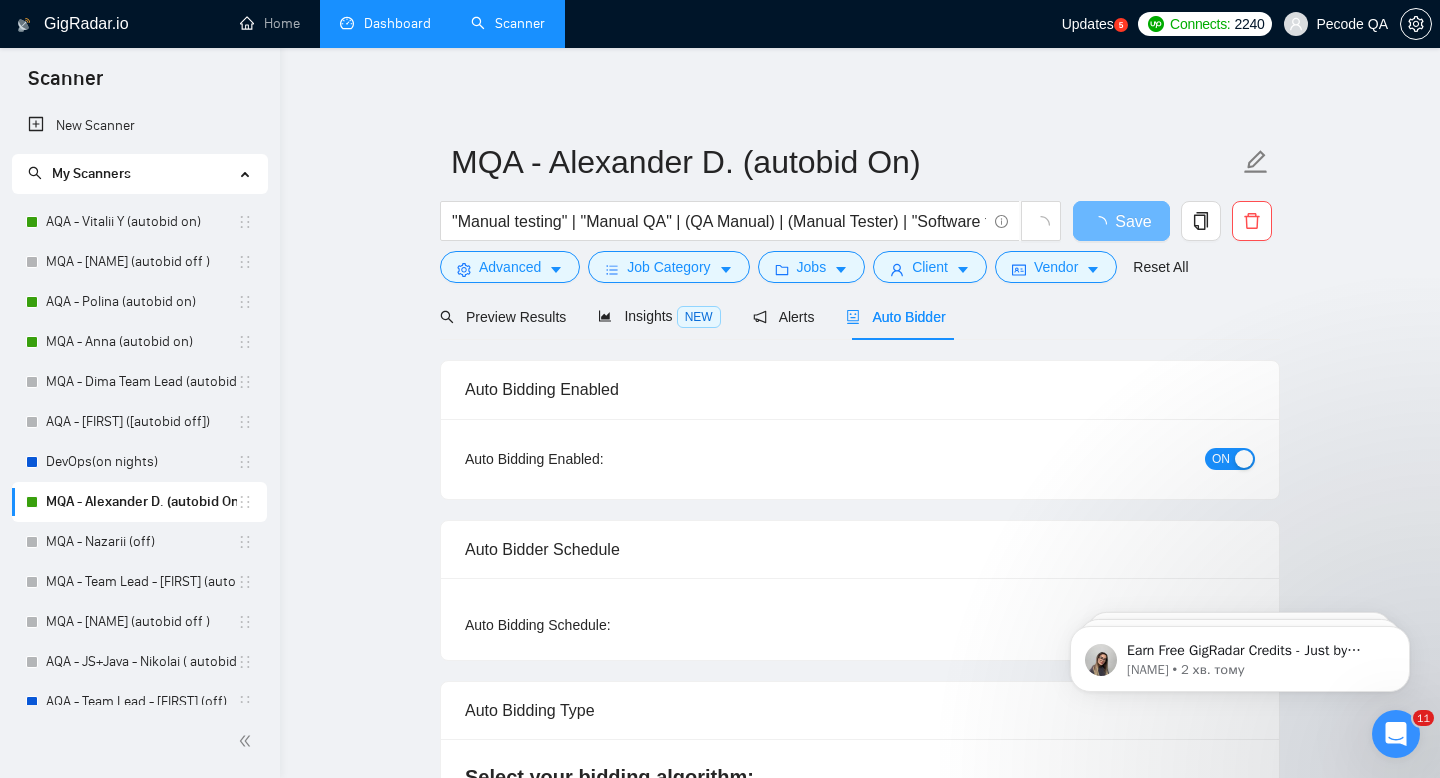 checkbox on "true" 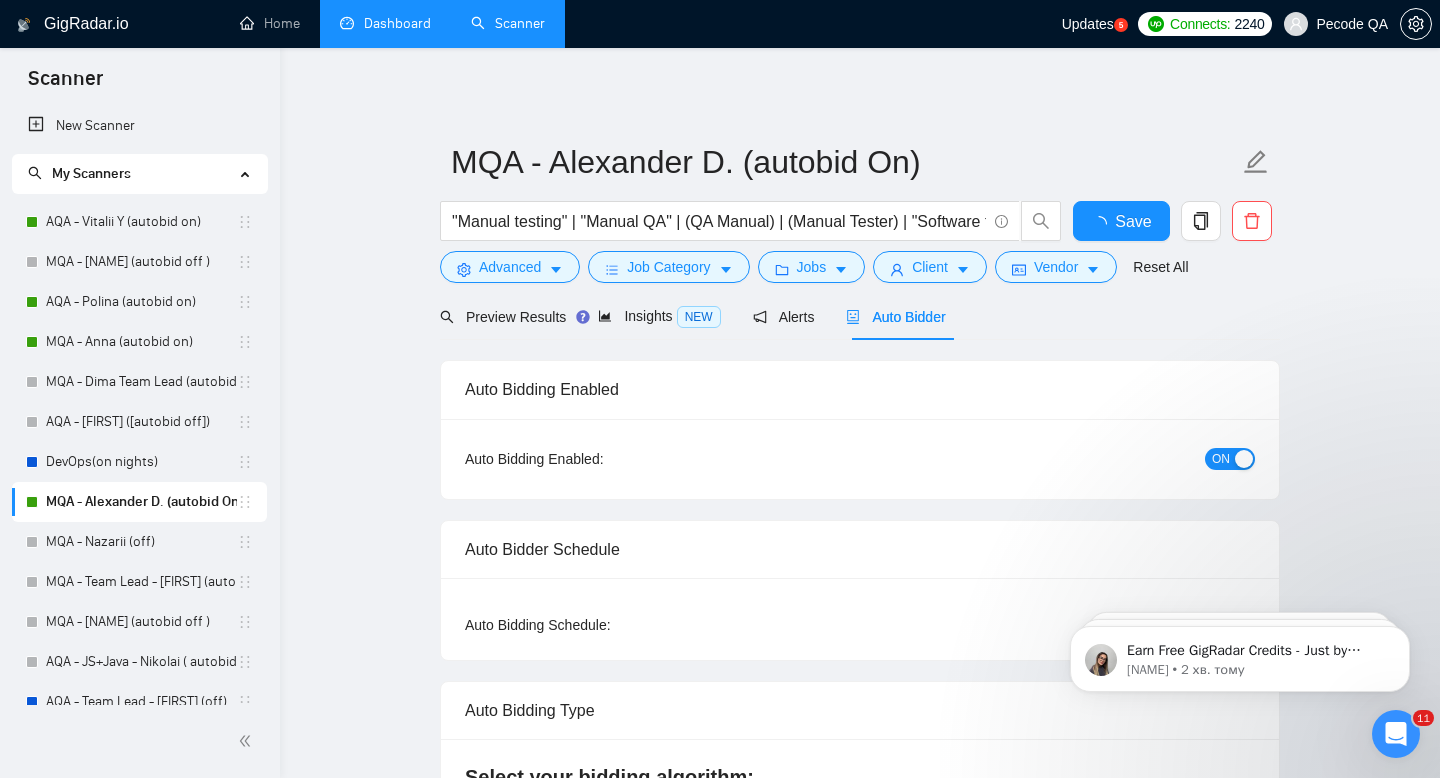 type 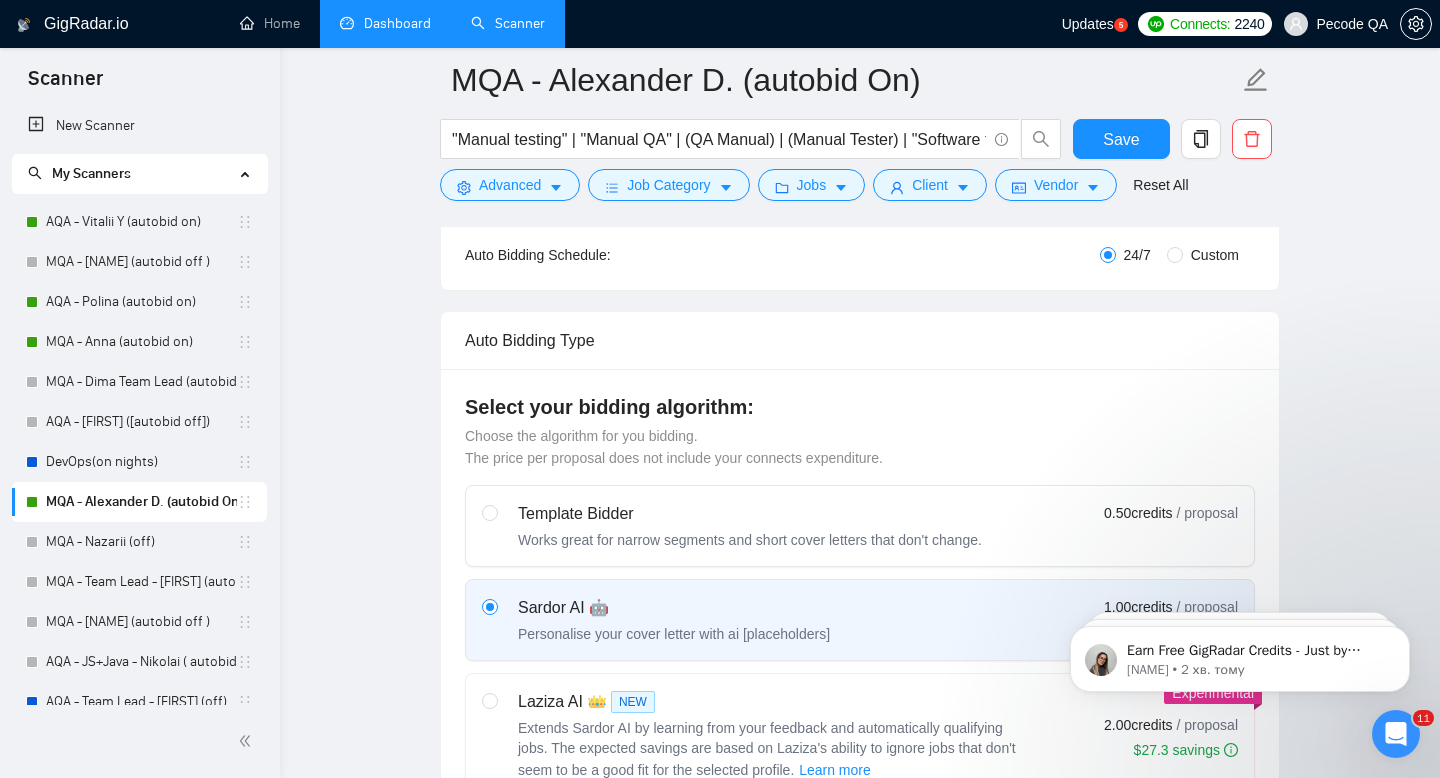 scroll, scrollTop: 166, scrollLeft: 0, axis: vertical 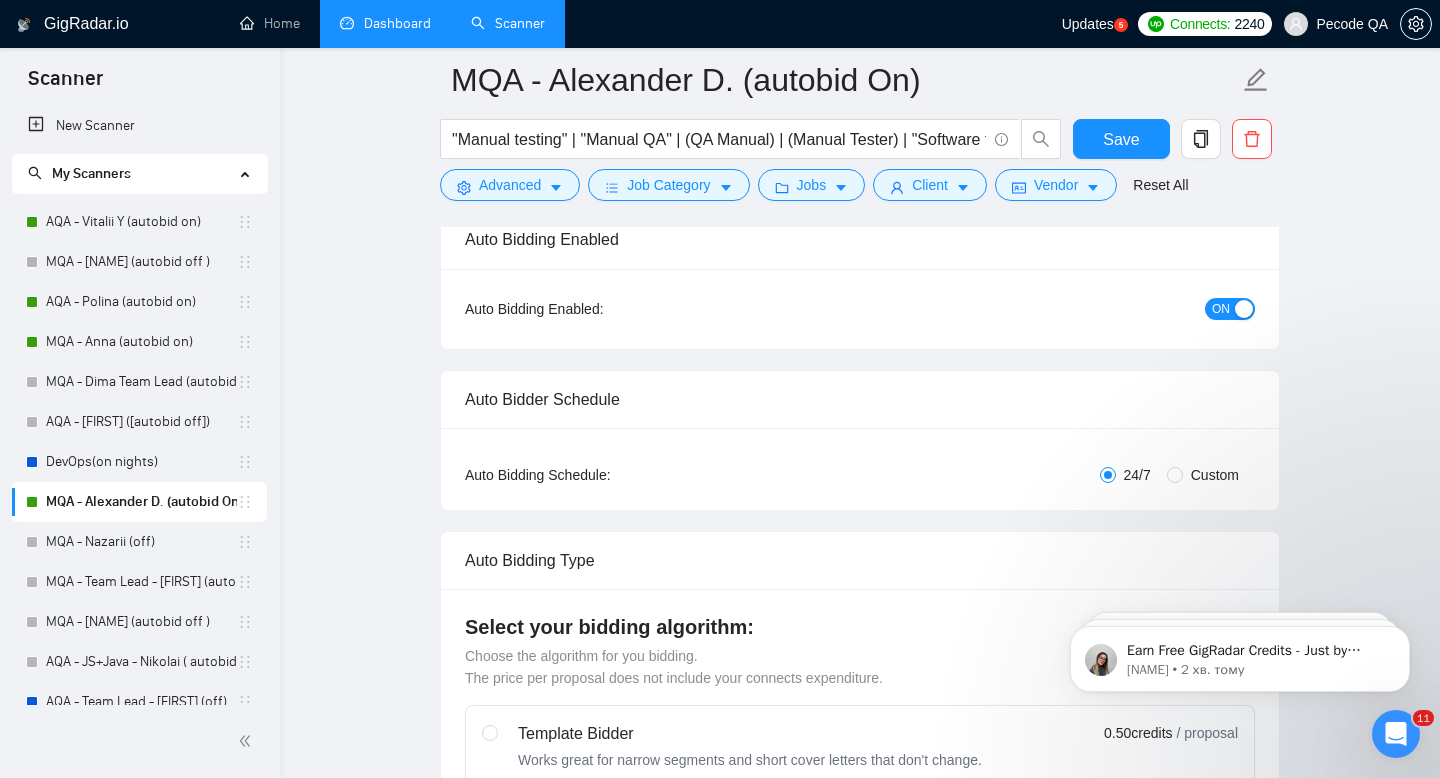 click on "Custom" at bounding box center [1215, 475] 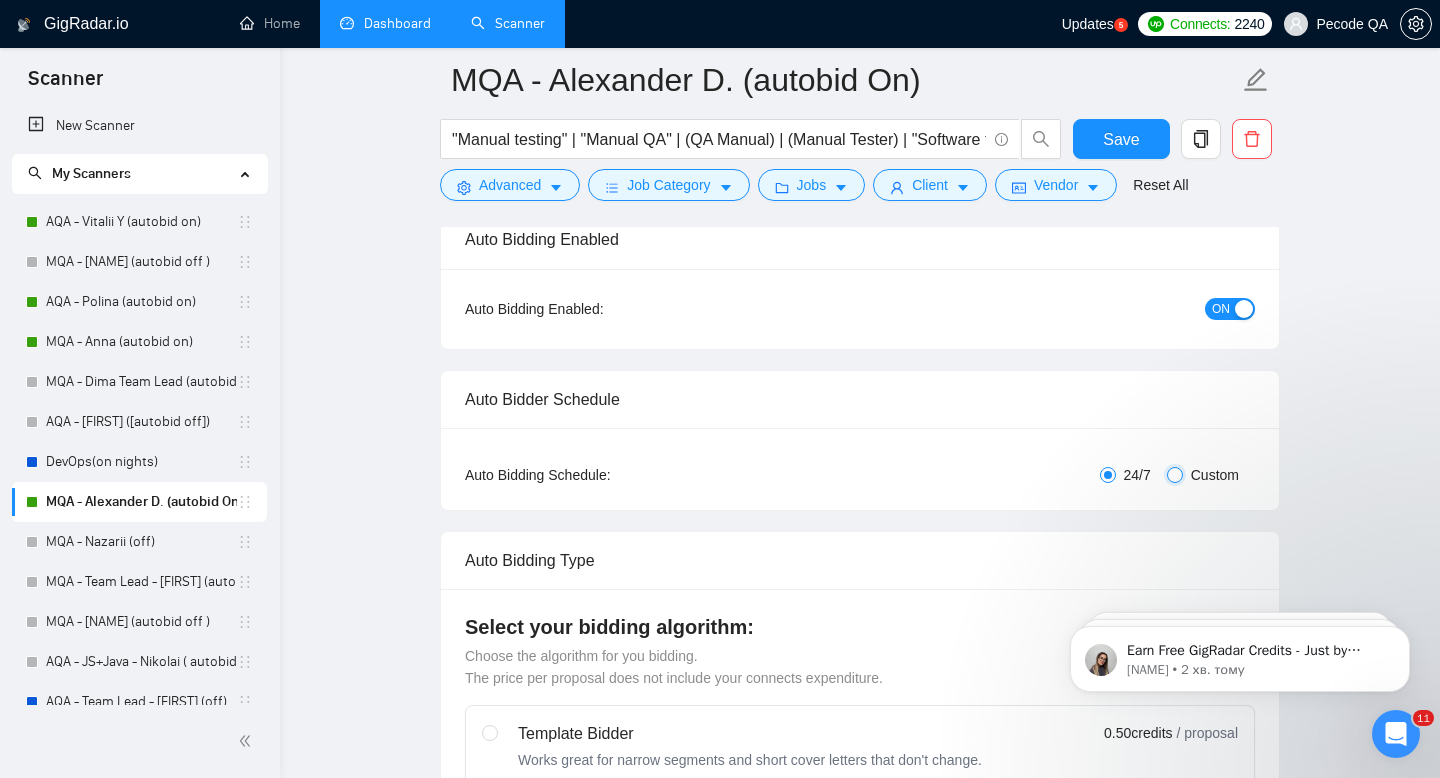 click on "Custom" at bounding box center (1175, 475) 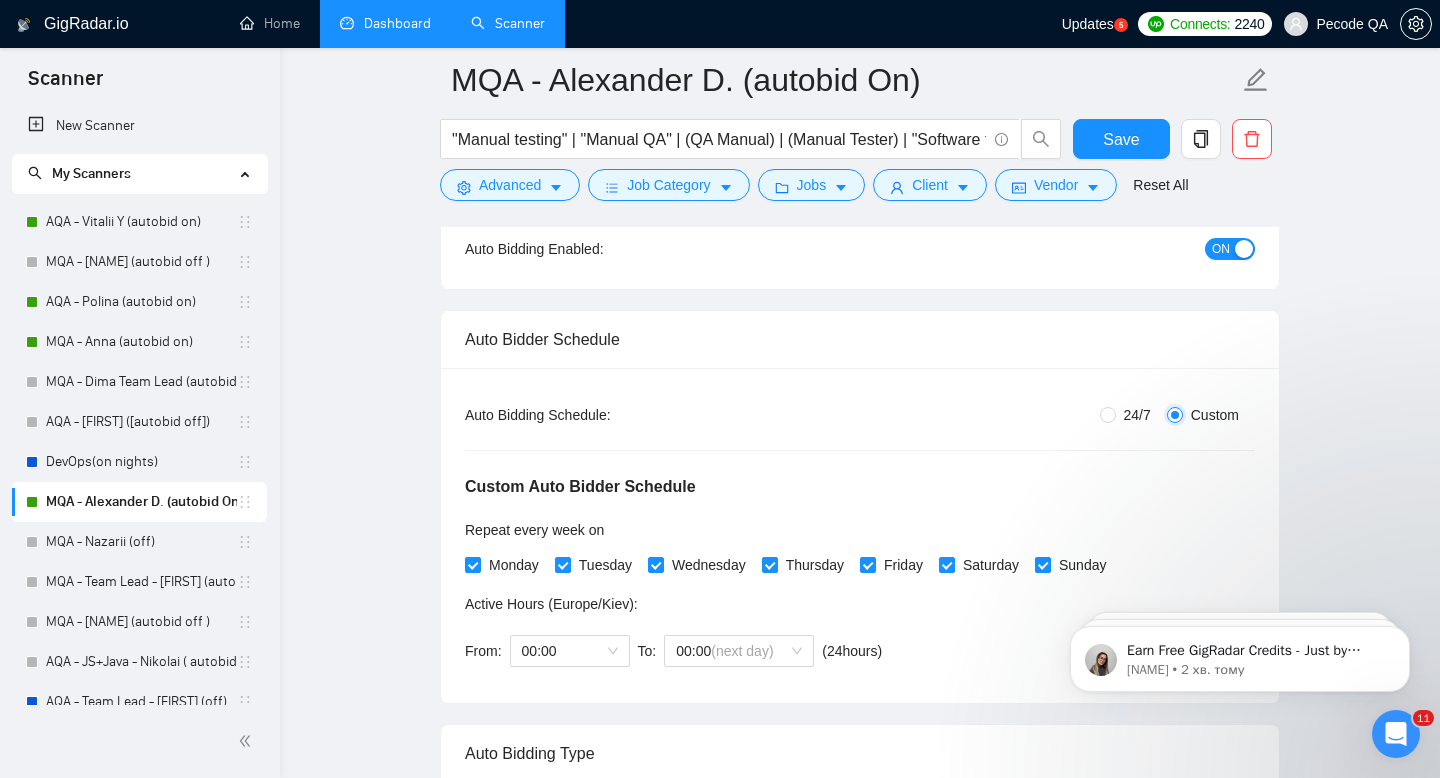 scroll, scrollTop: 372, scrollLeft: 0, axis: vertical 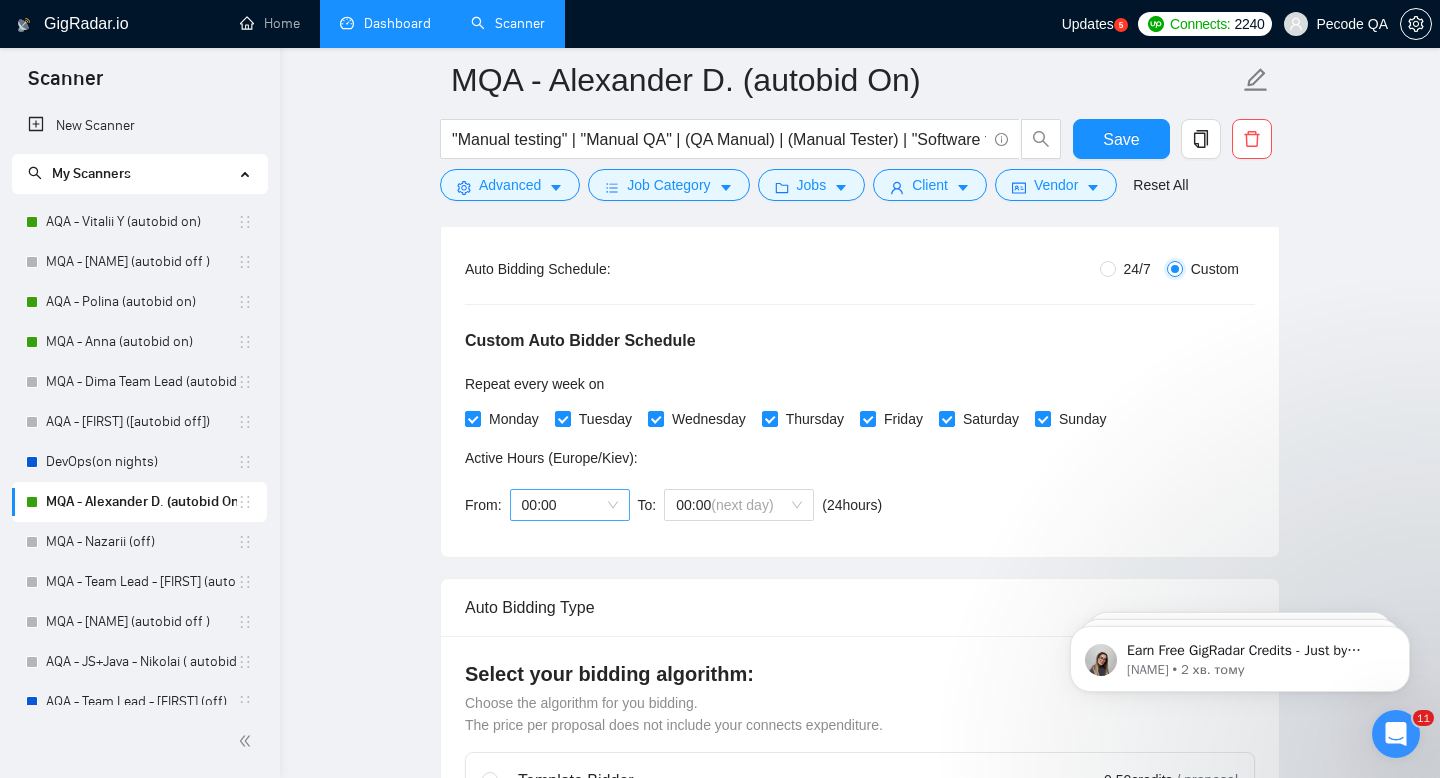 click on "00:00" at bounding box center [570, 505] 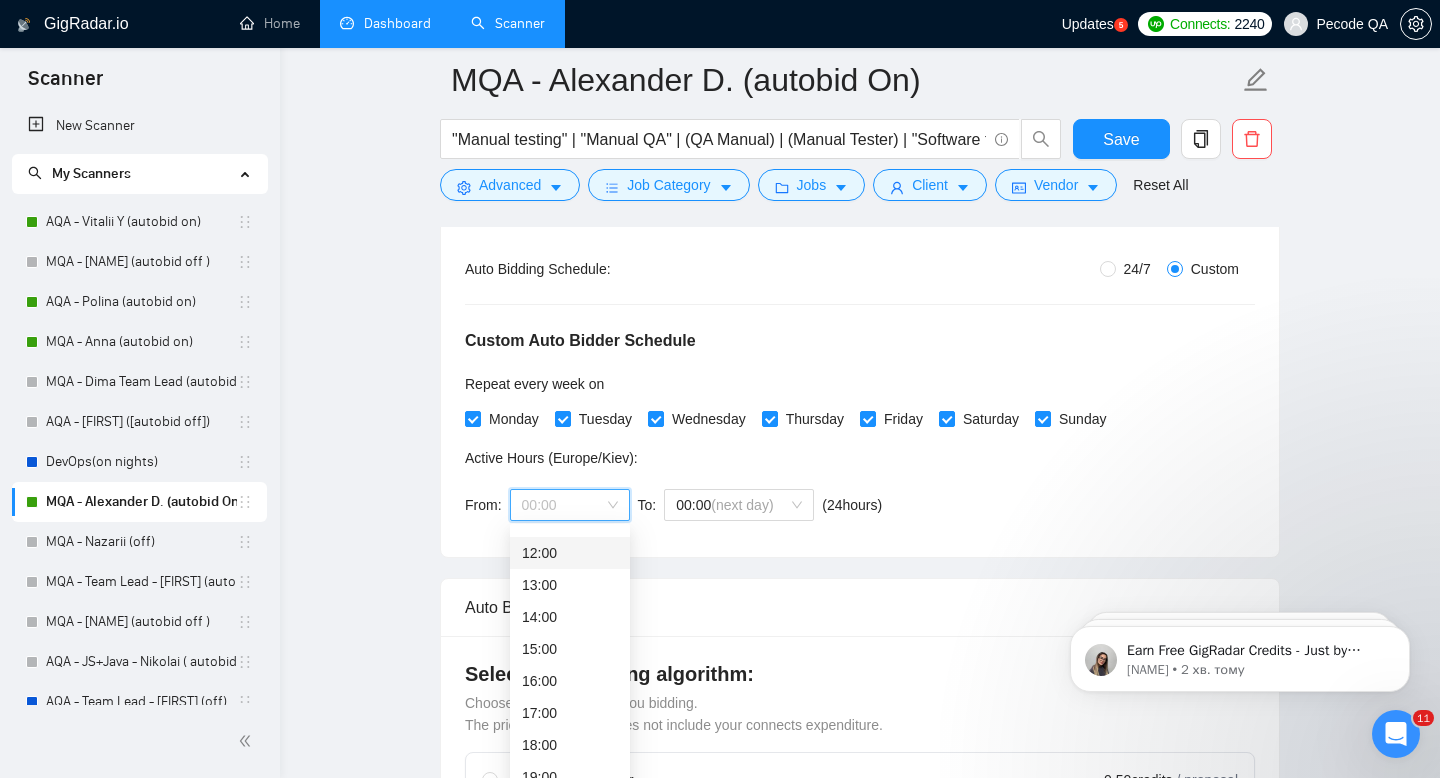 scroll, scrollTop: 398, scrollLeft: 0, axis: vertical 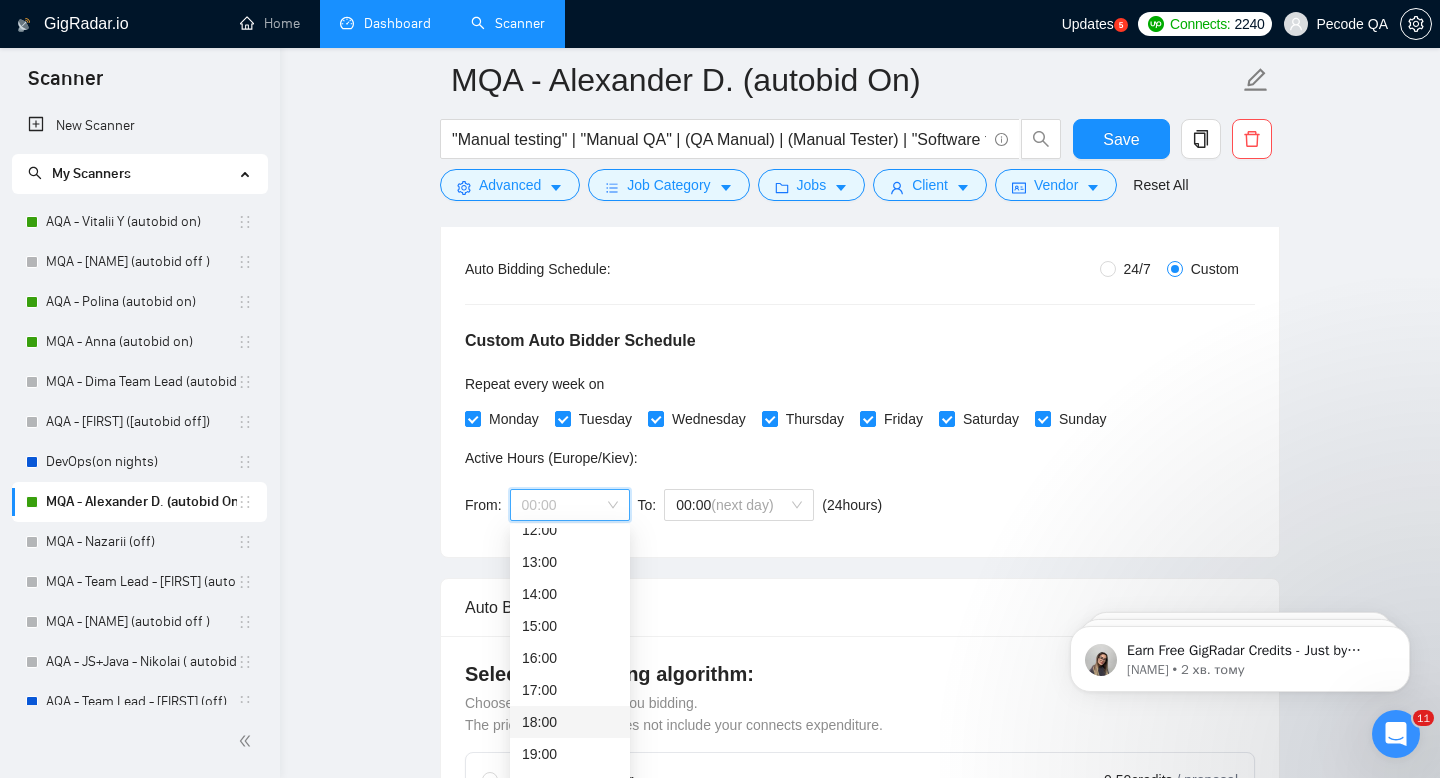 click on "18:00" at bounding box center (570, 722) 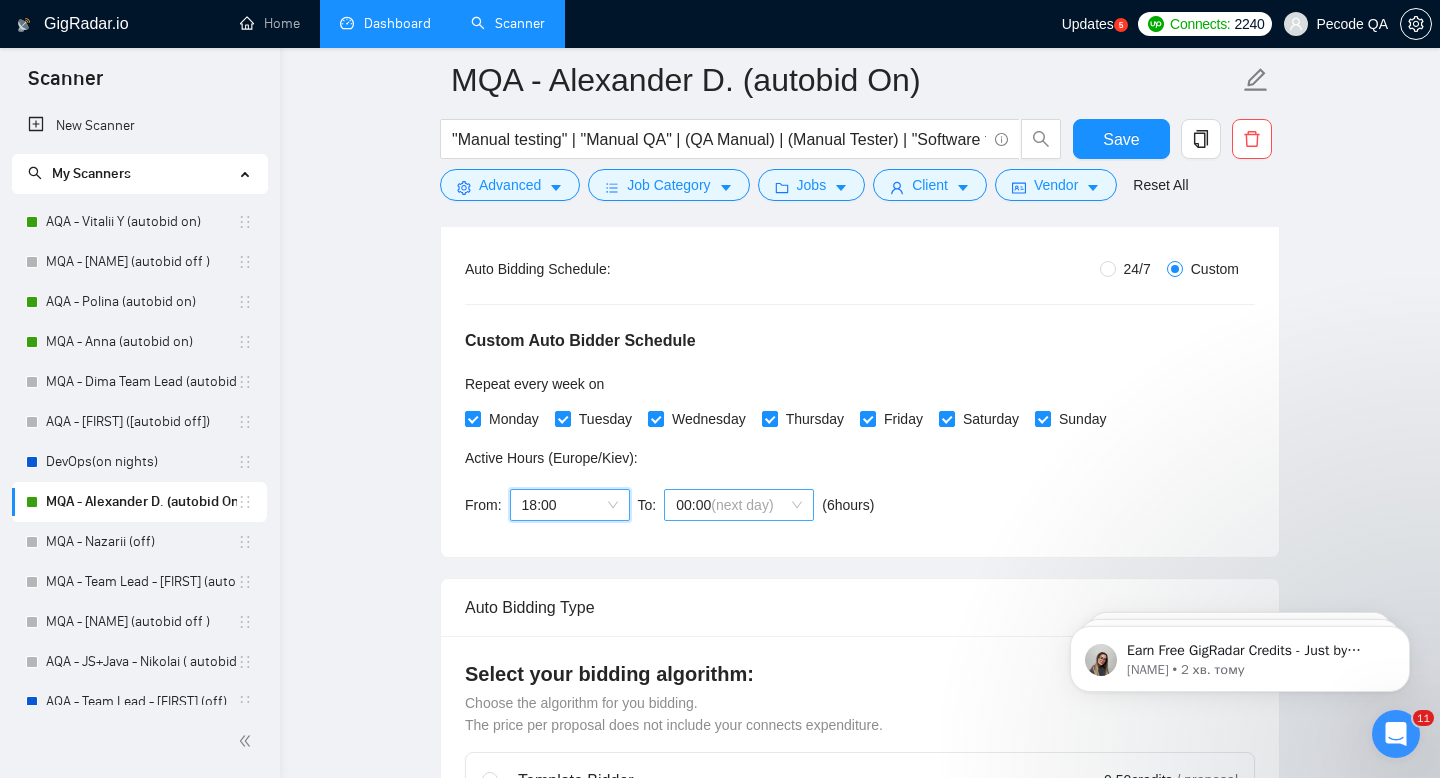click on "(next day)" at bounding box center [742, 505] 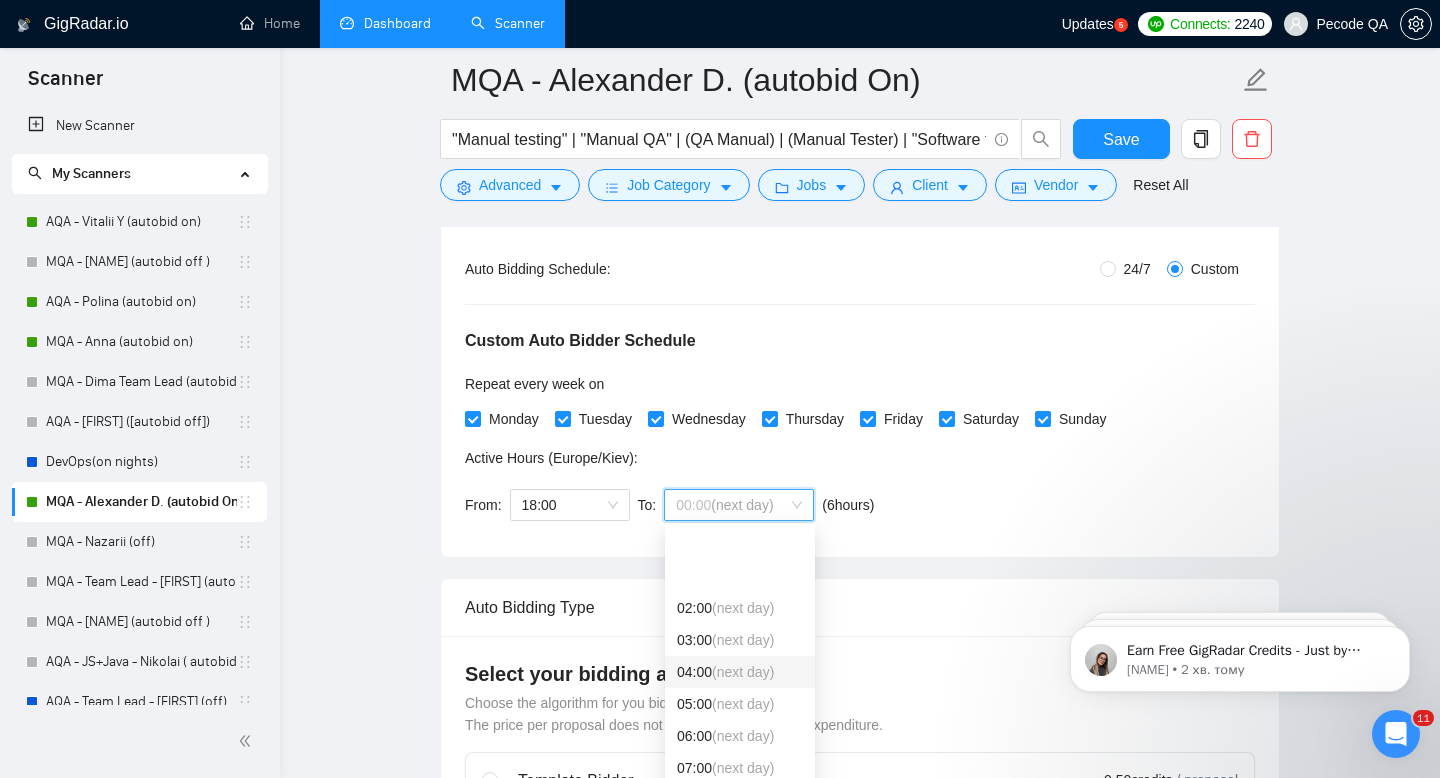 scroll, scrollTop: 180, scrollLeft: 0, axis: vertical 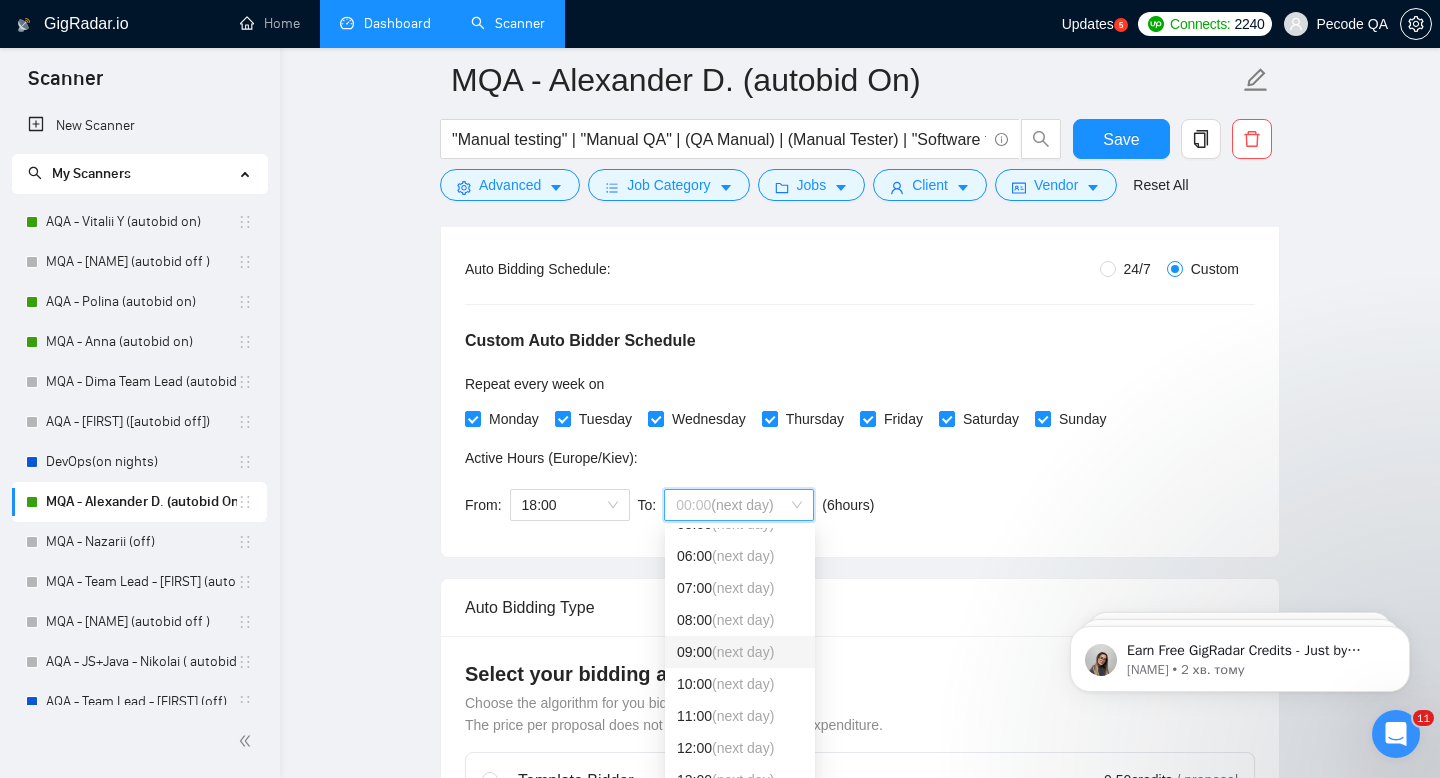 click on "(next day)" at bounding box center [743, 652] 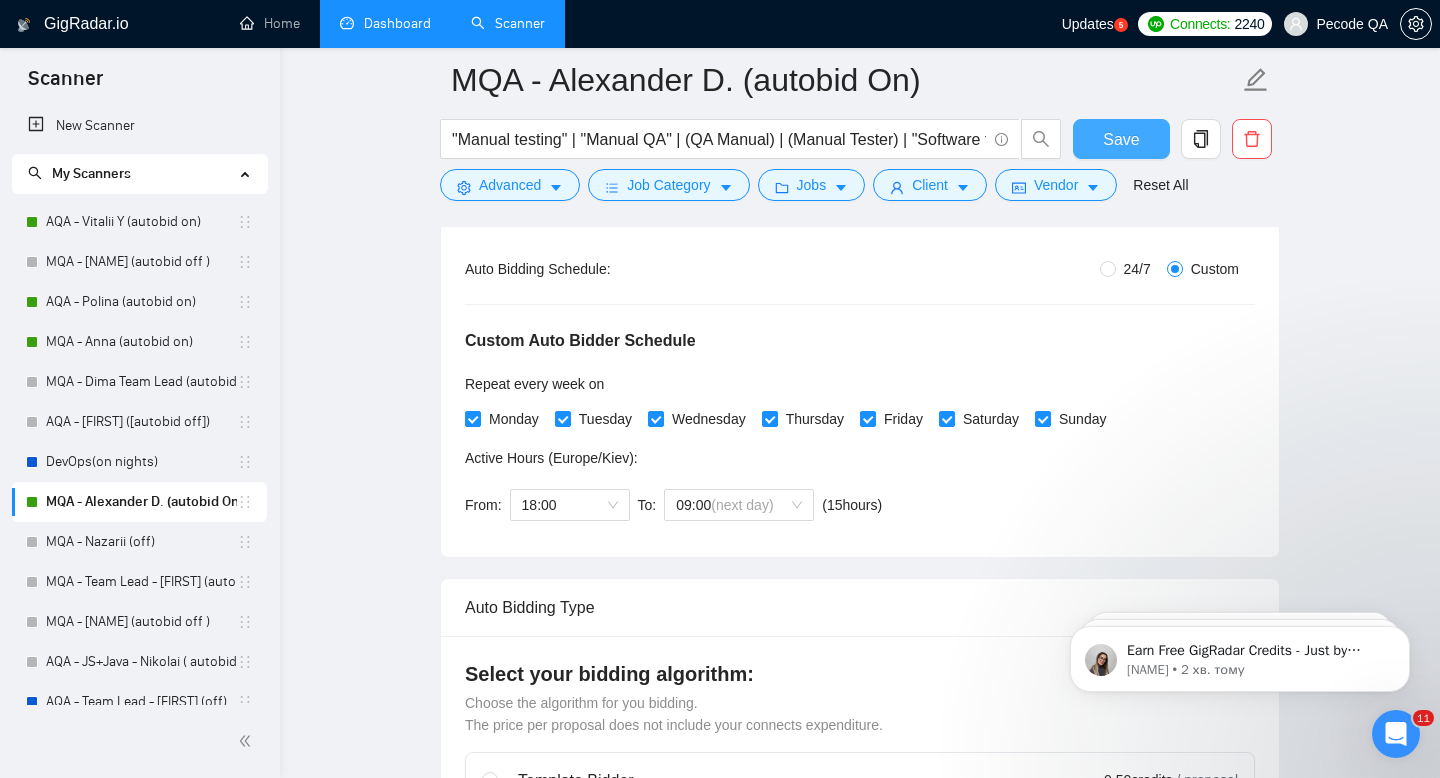 click on "Save" at bounding box center [1121, 139] 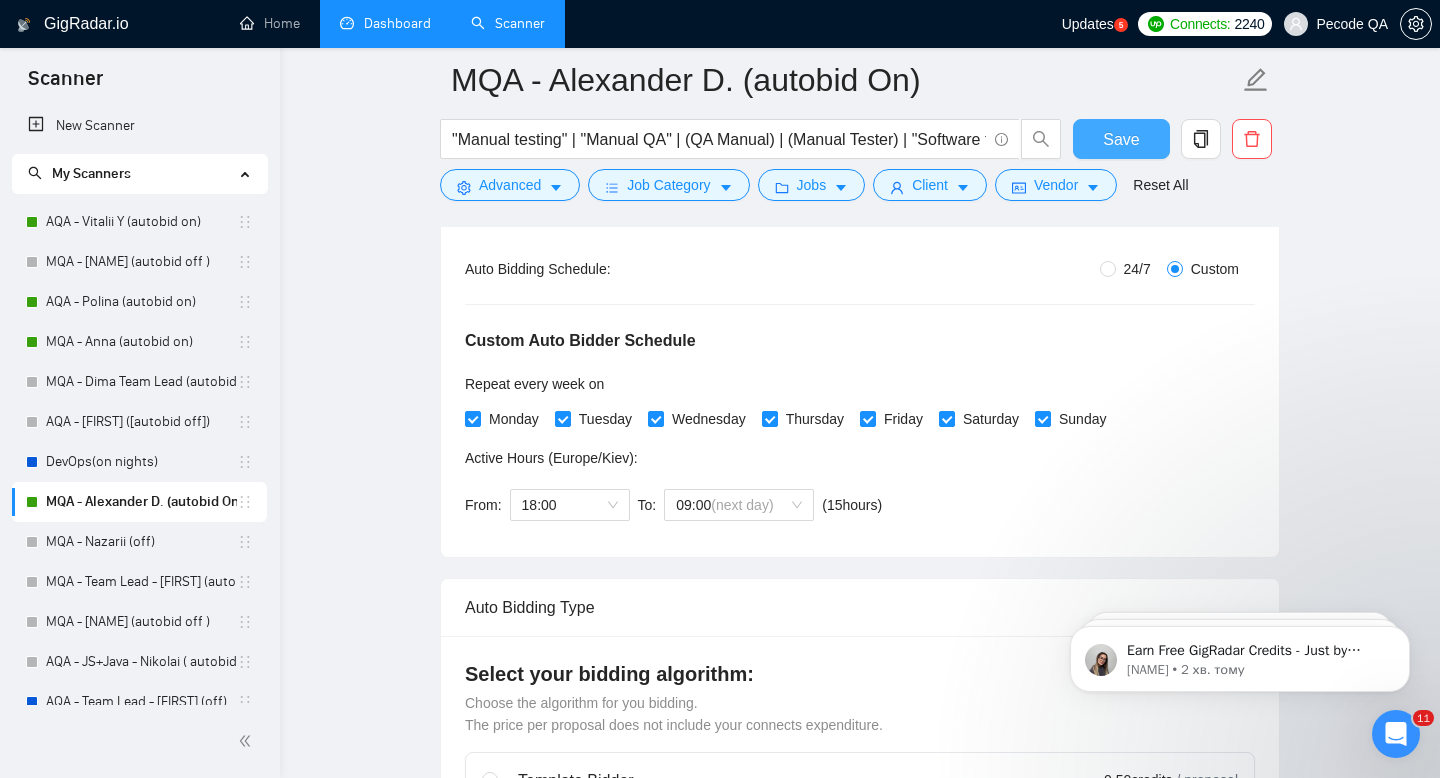 click on "Save" at bounding box center [1121, 139] 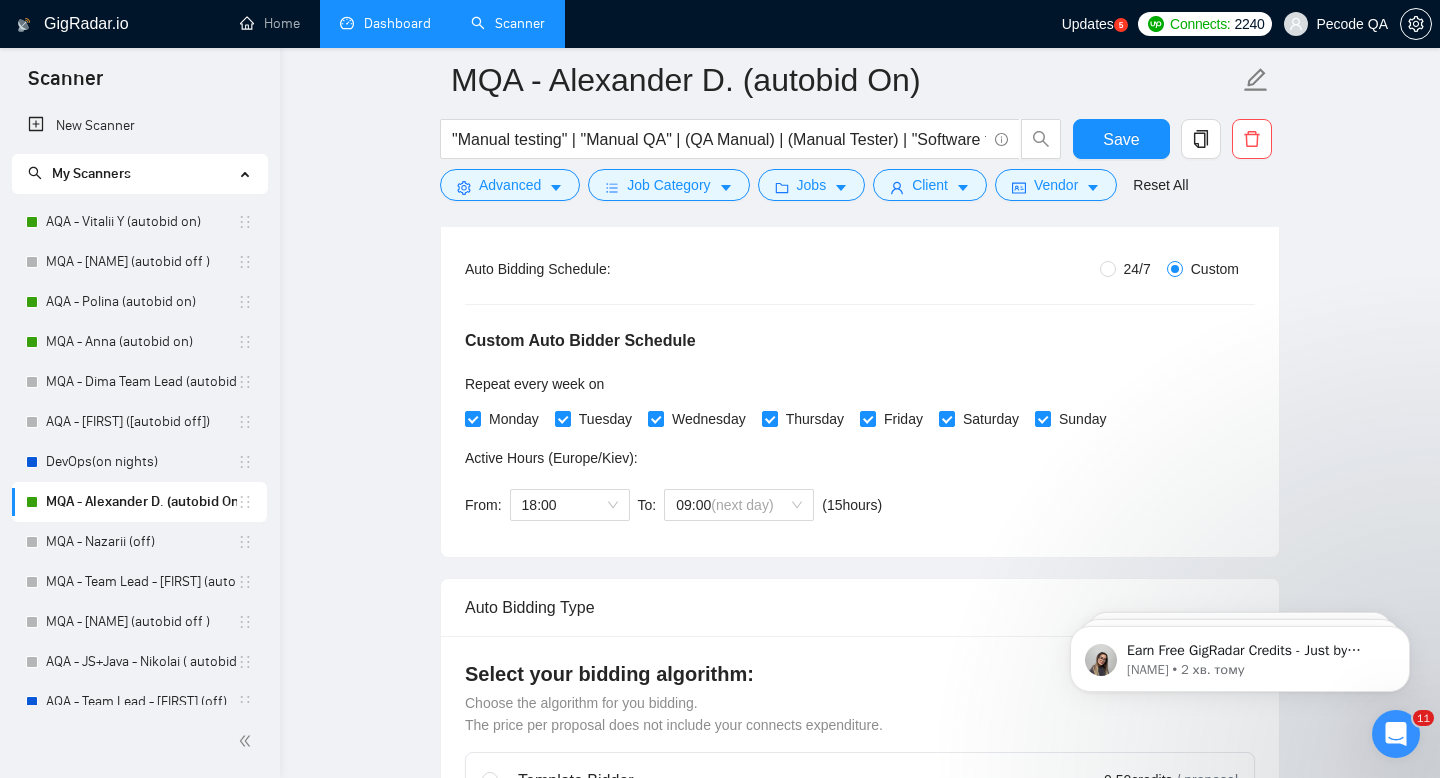 click on "Dashboard" at bounding box center [385, 23] 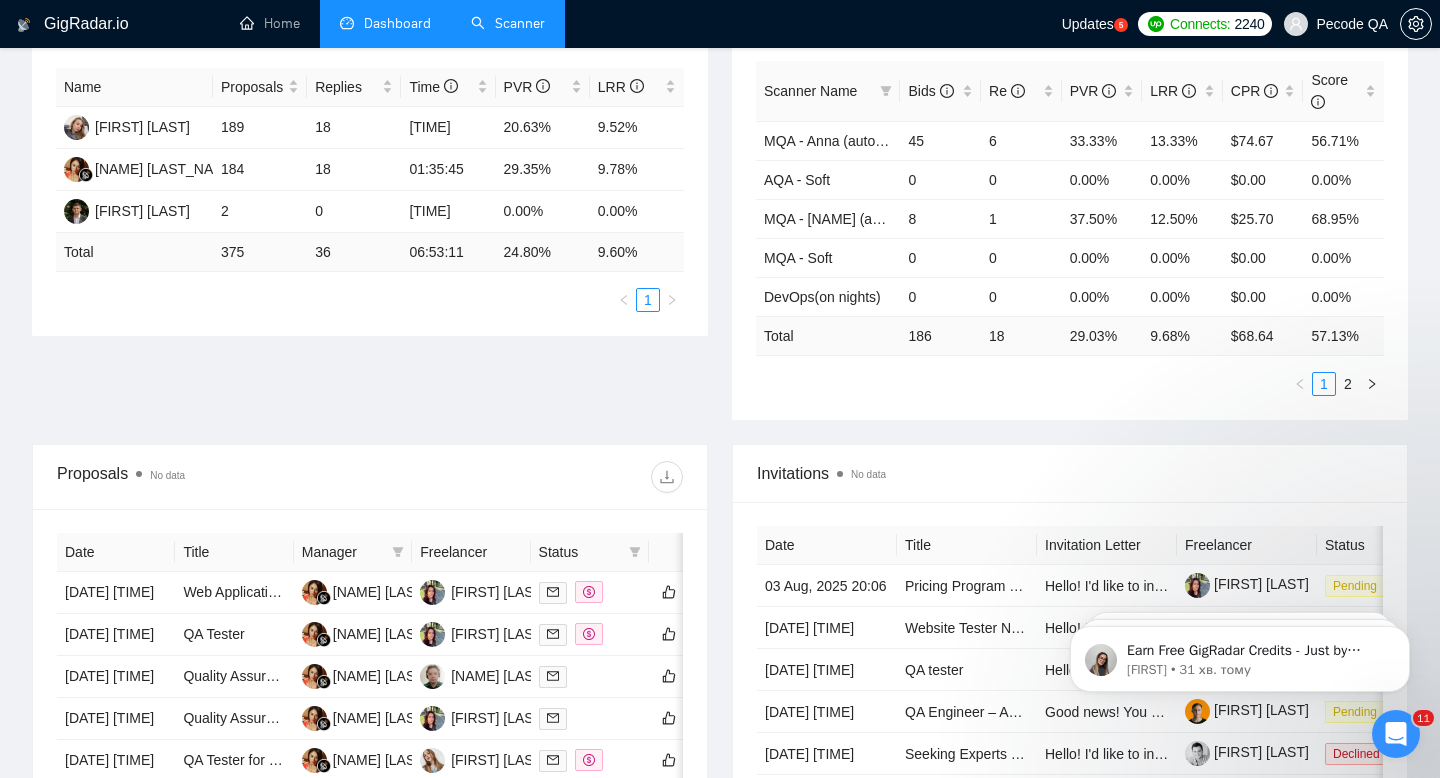 click on "Pecode QA" at bounding box center [1336, 24] 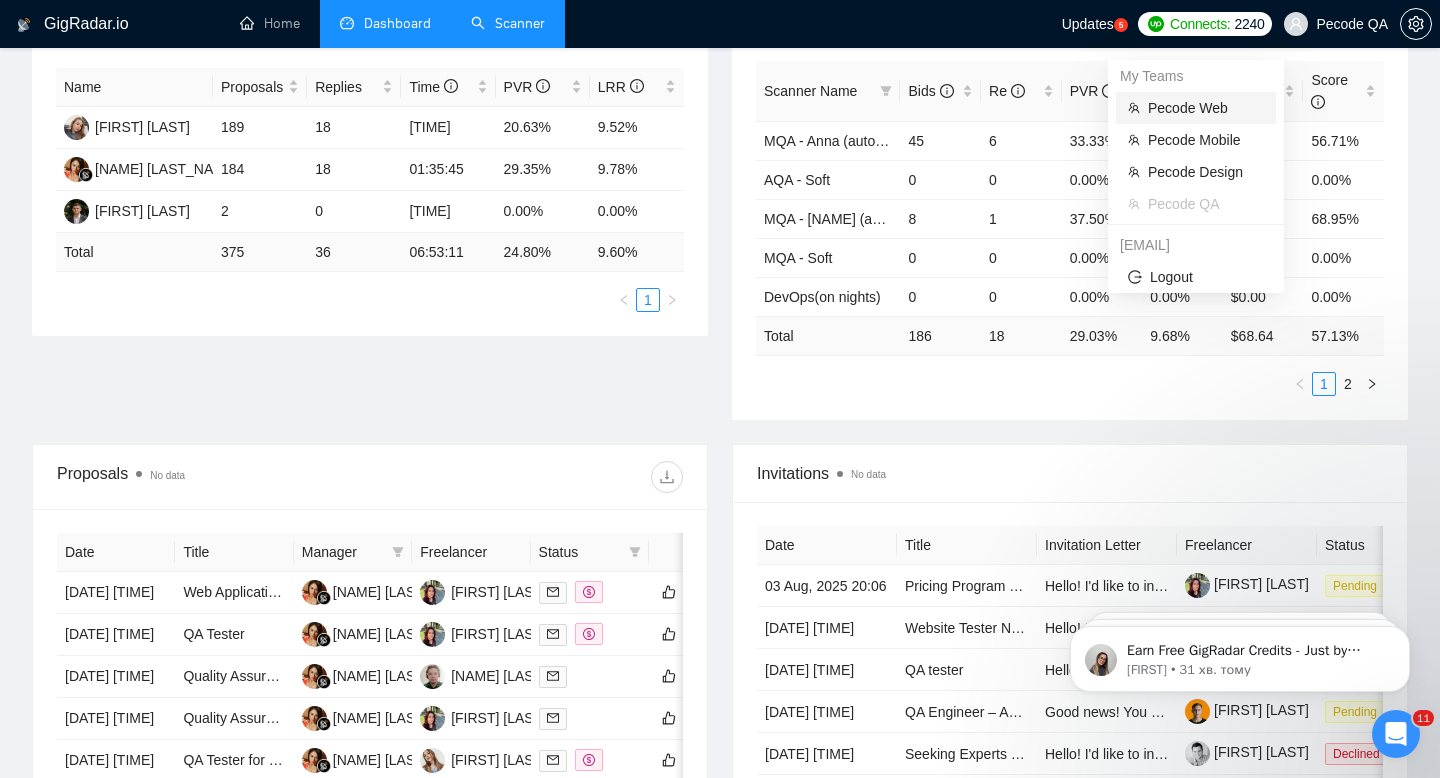 drag, startPoint x: 1172, startPoint y: 106, endPoint x: 833, endPoint y: 7, distance: 353.16003 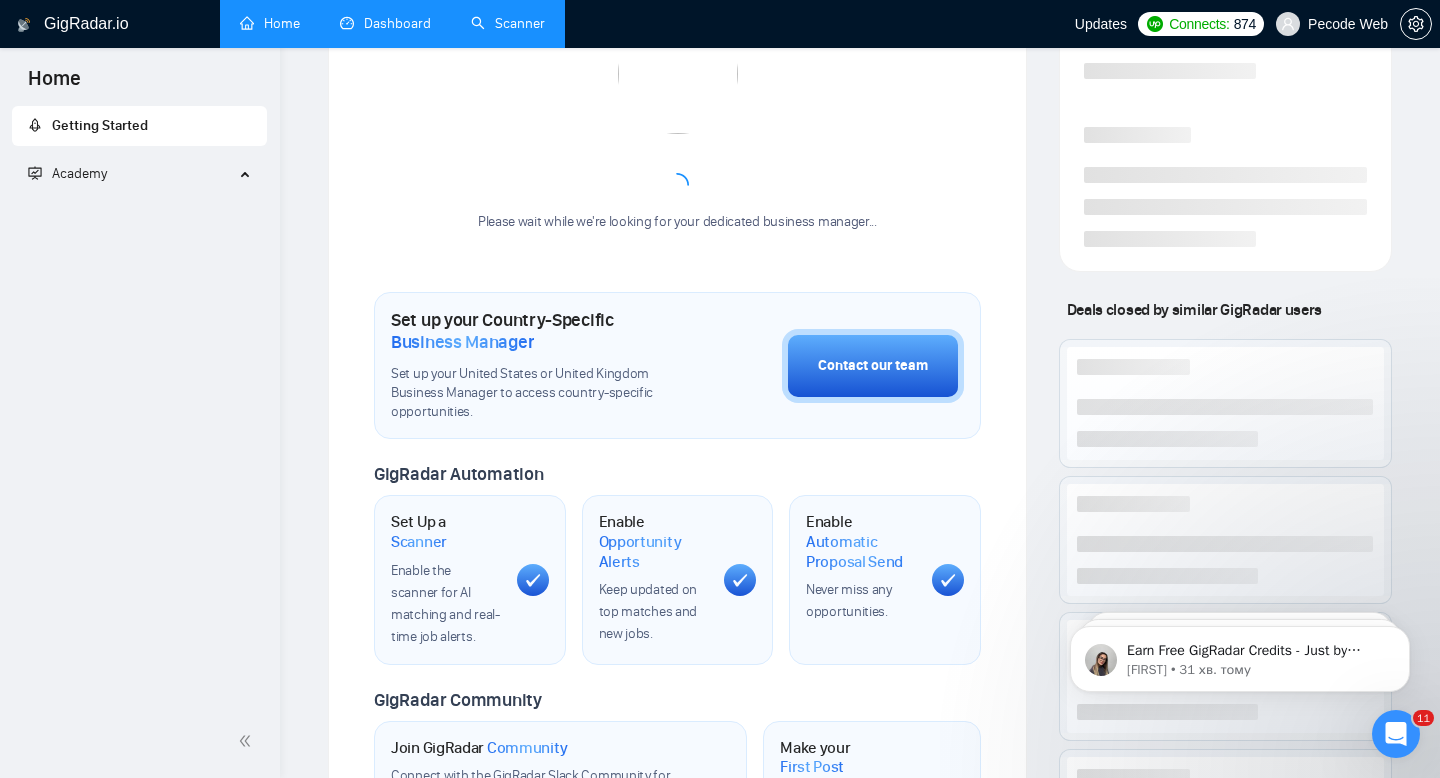 scroll, scrollTop: 0, scrollLeft: 0, axis: both 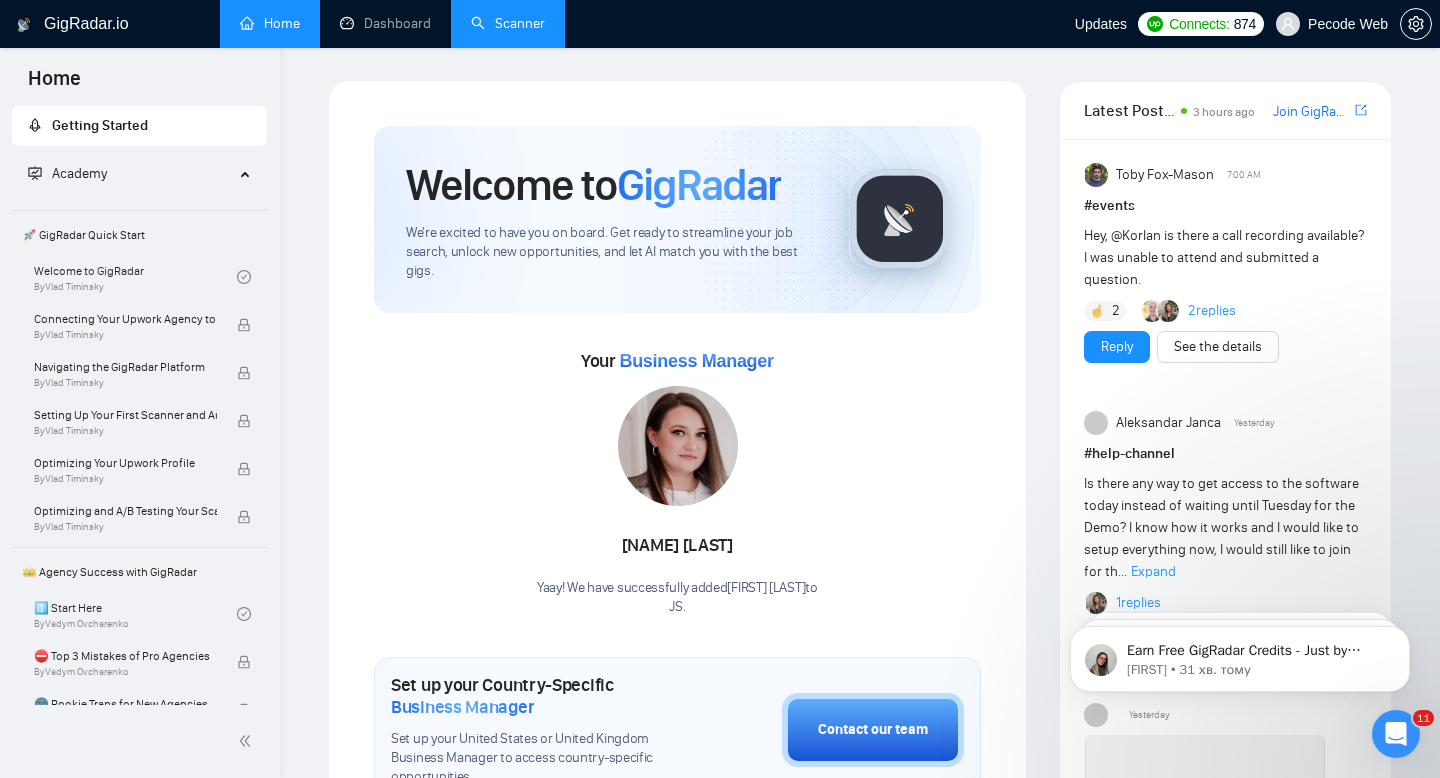 click on "Scanner" at bounding box center [508, 23] 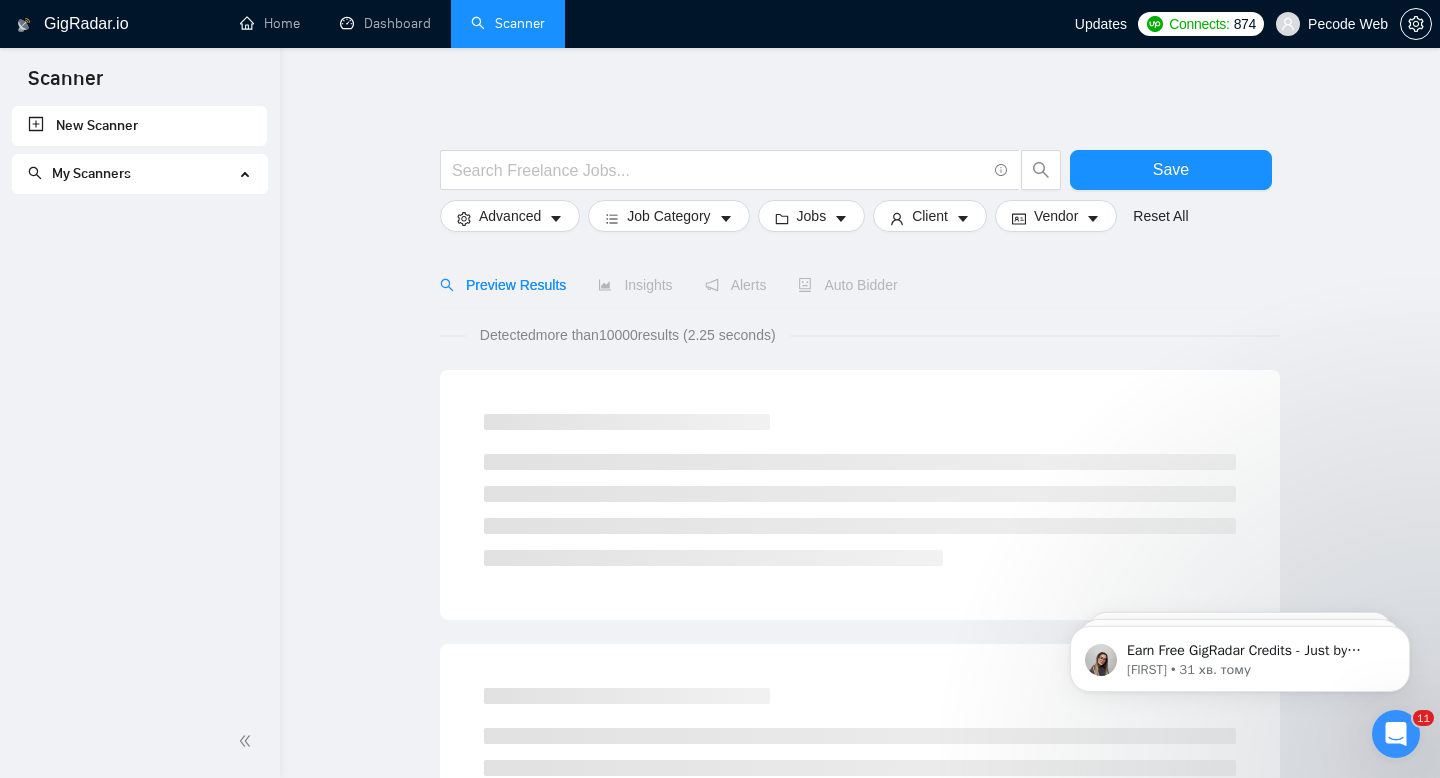 click on "My Scanners" at bounding box center [131, 174] 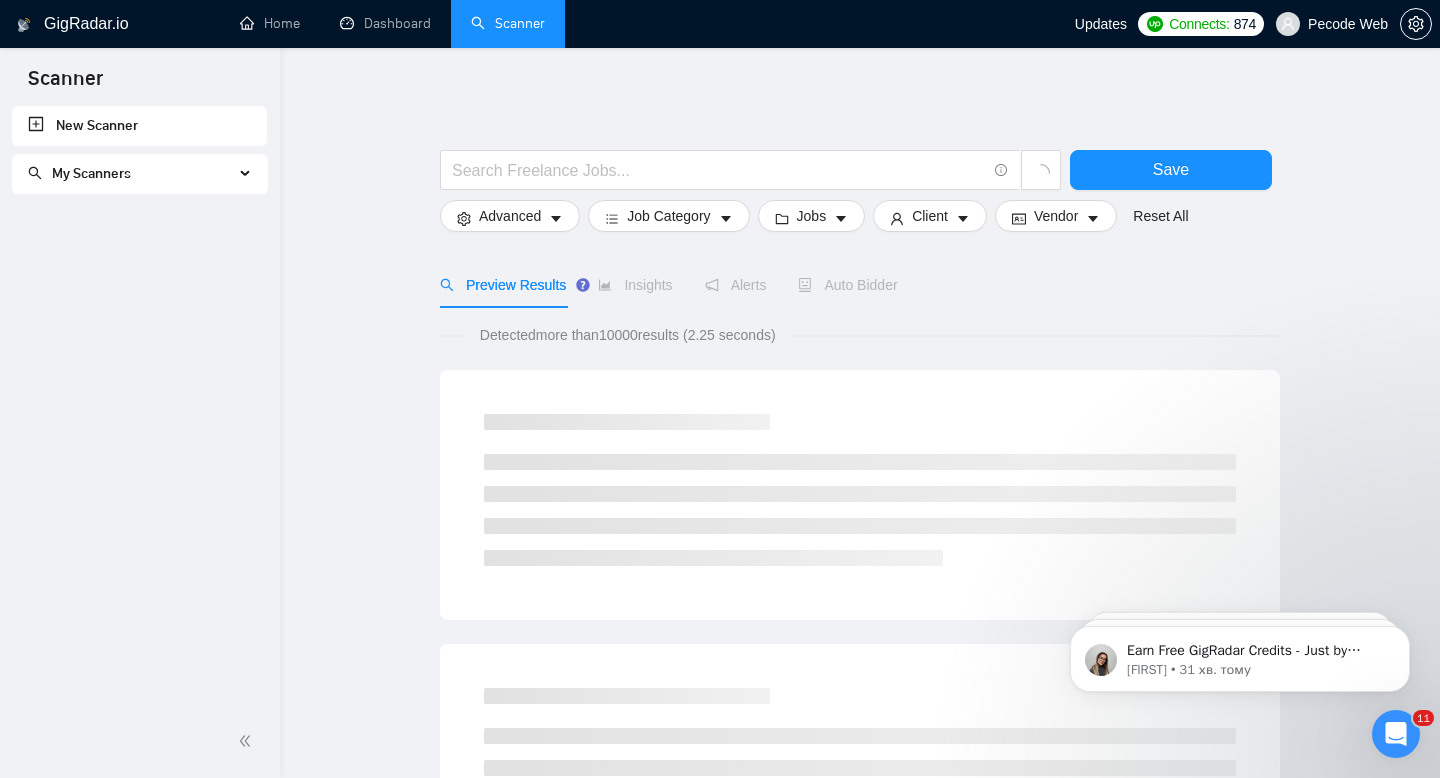 click on "My Scanners" at bounding box center [131, 174] 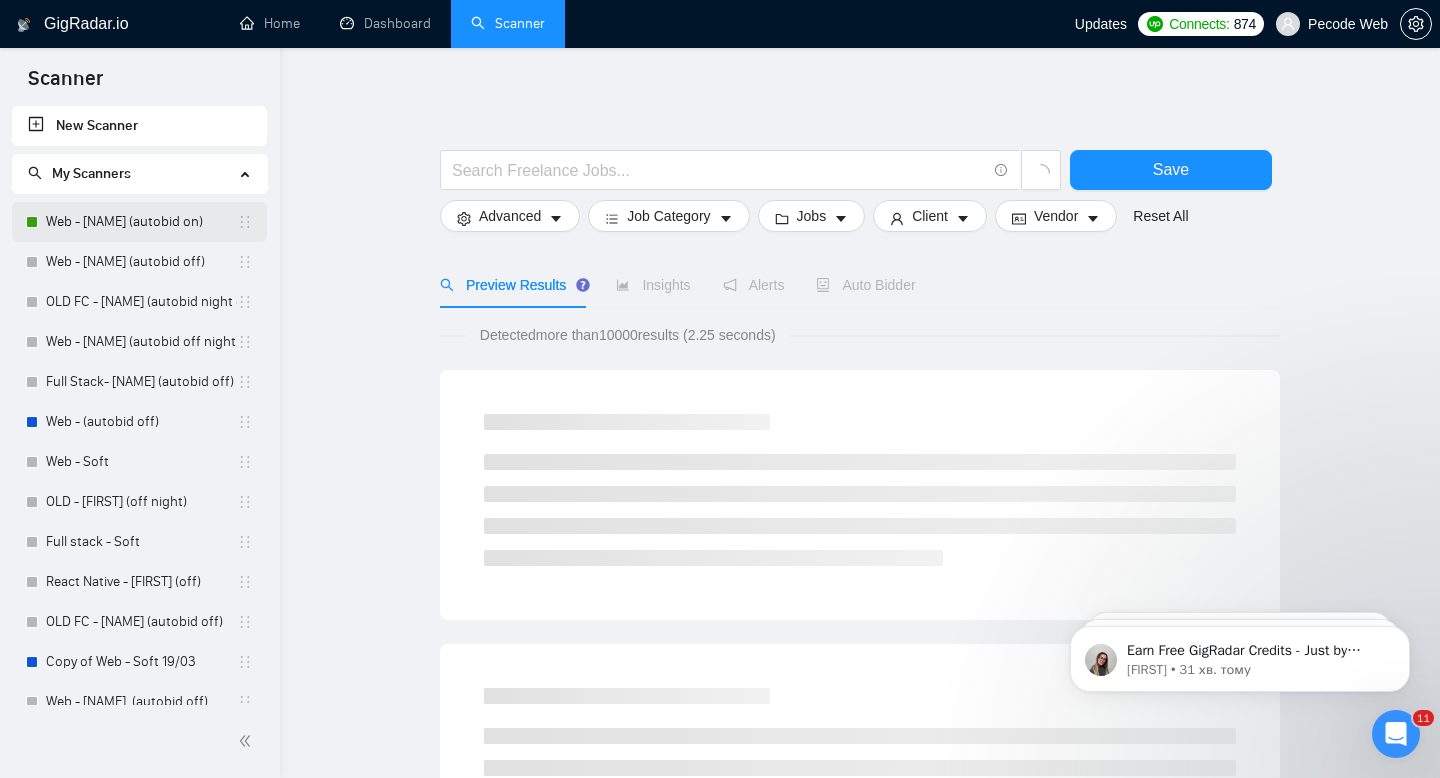 click on "Web - [NAME] (autobid on)" at bounding box center (141, 222) 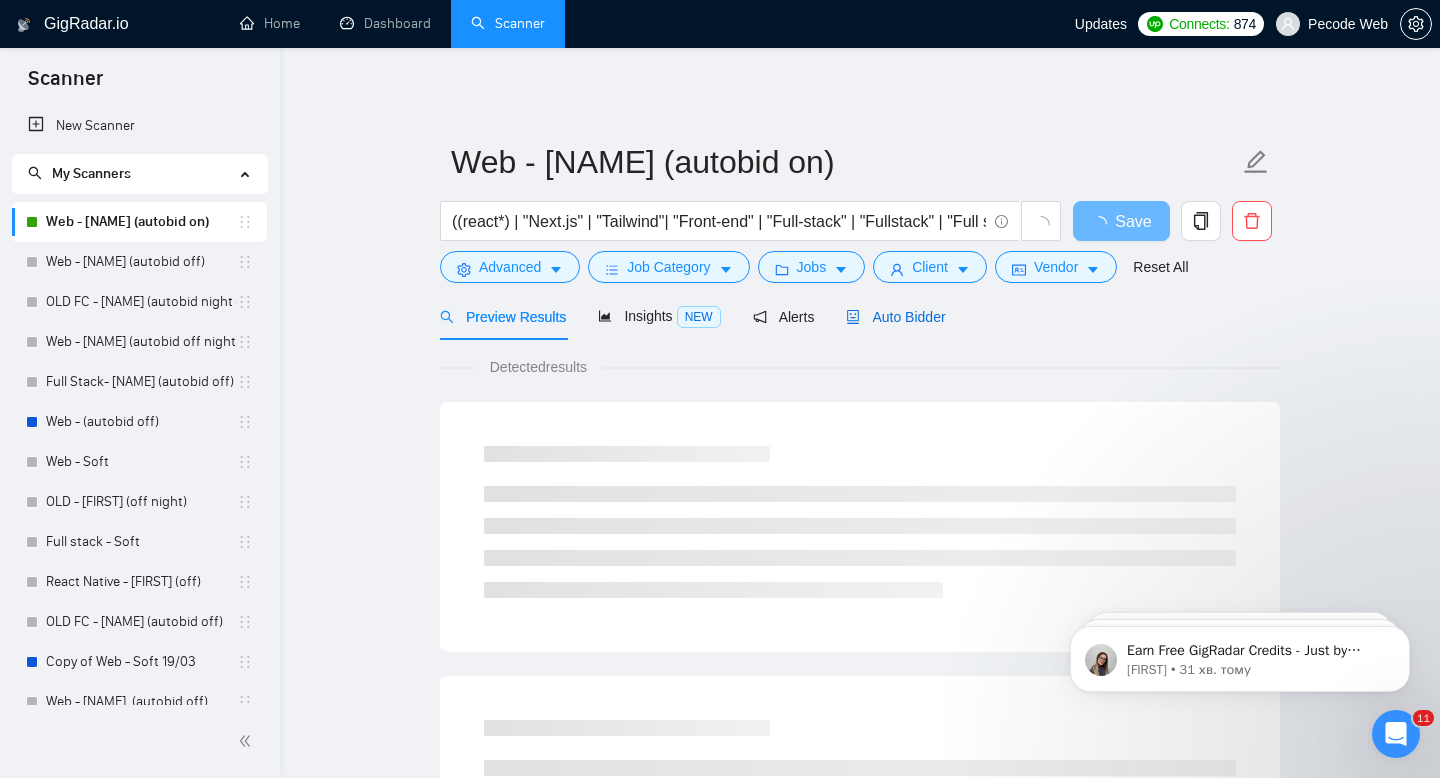 click on "Auto Bidder" at bounding box center (895, 317) 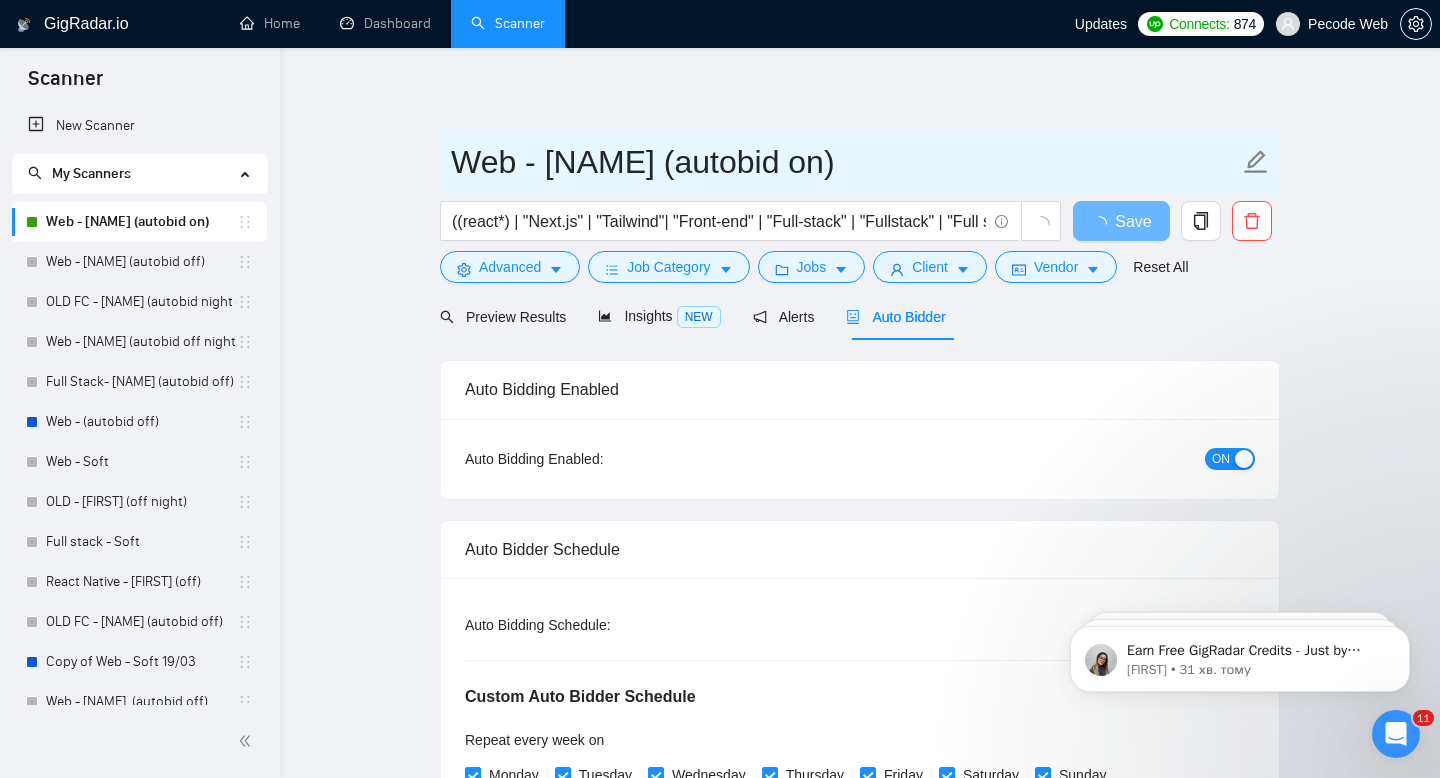 click on "Web - [NAME] (autobid on)" at bounding box center [845, 162] 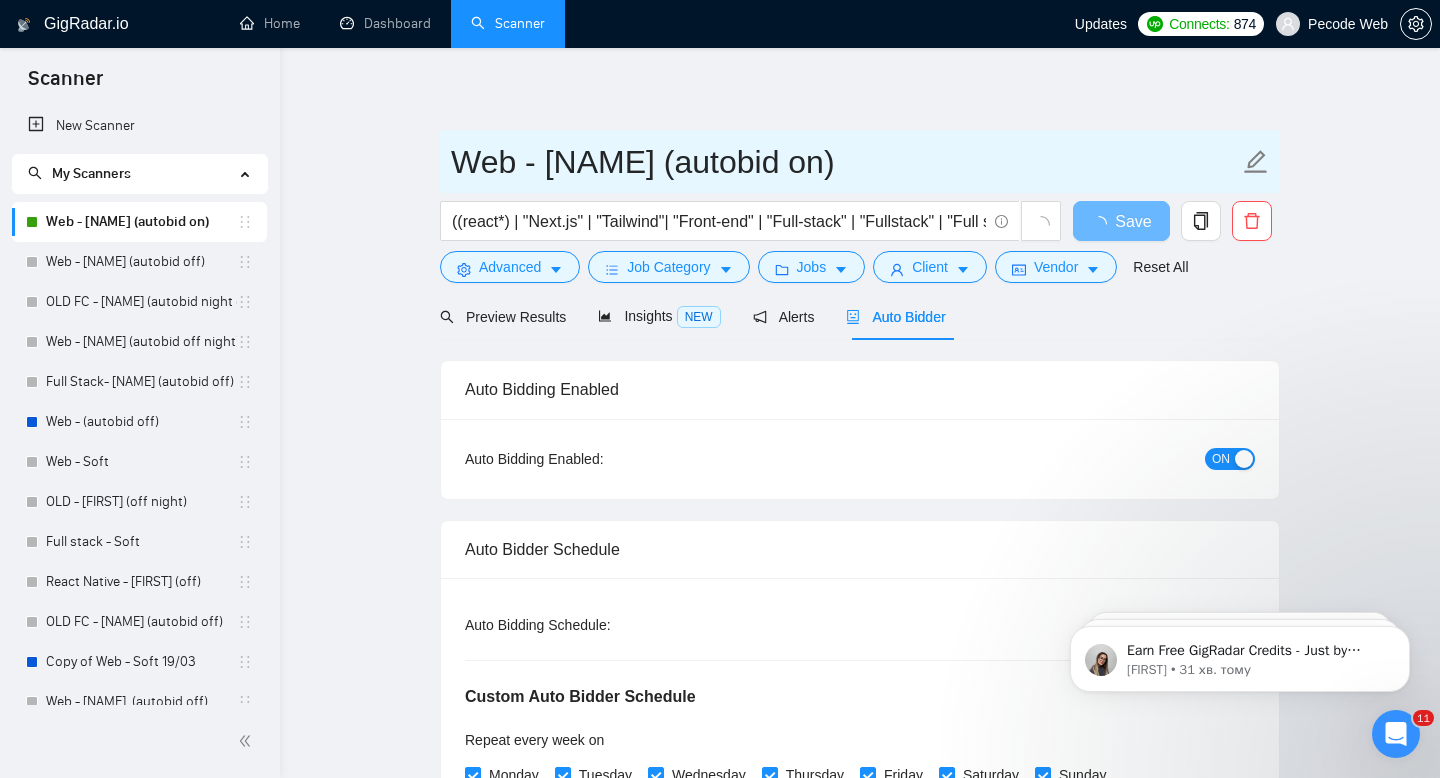 type 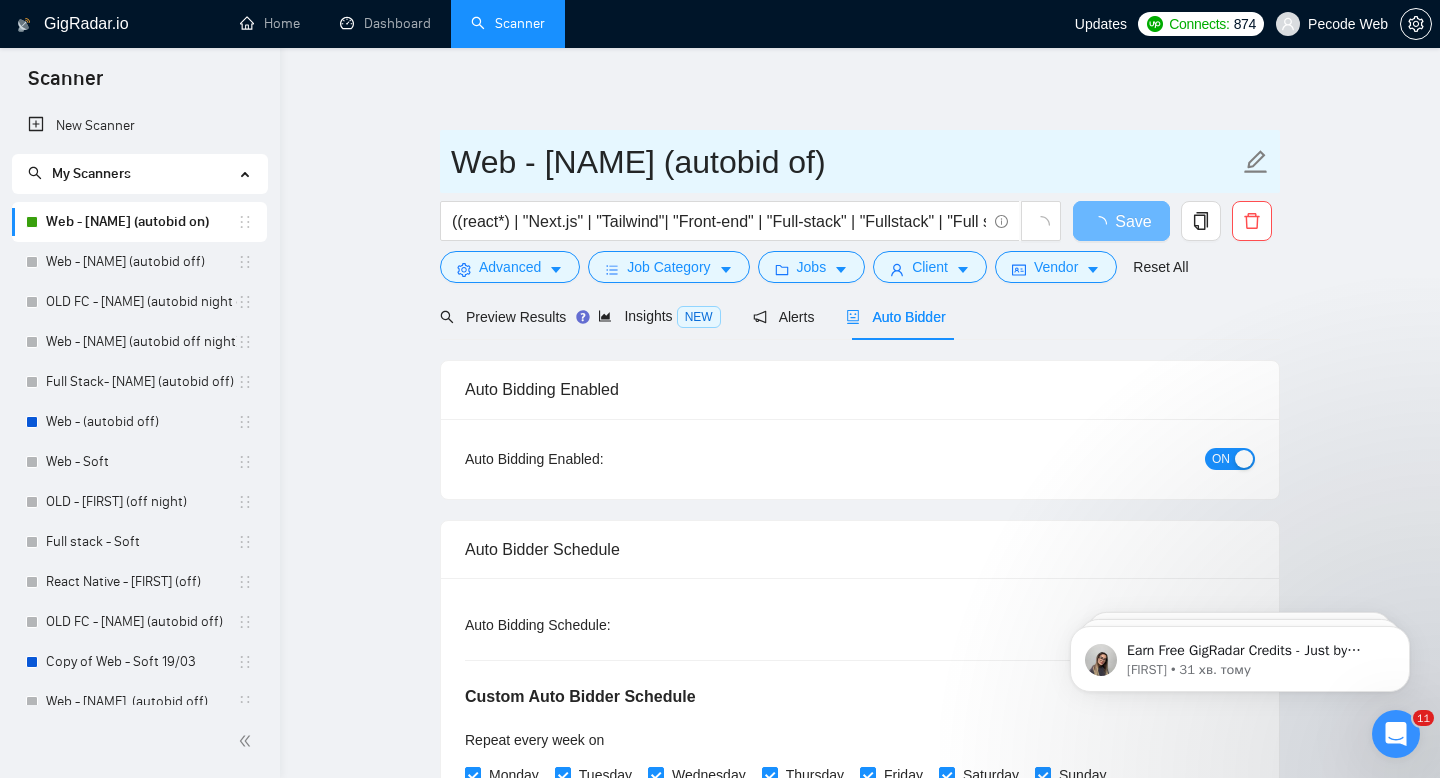 type on "Web - [FIRST] [LAST] (autobid off)" 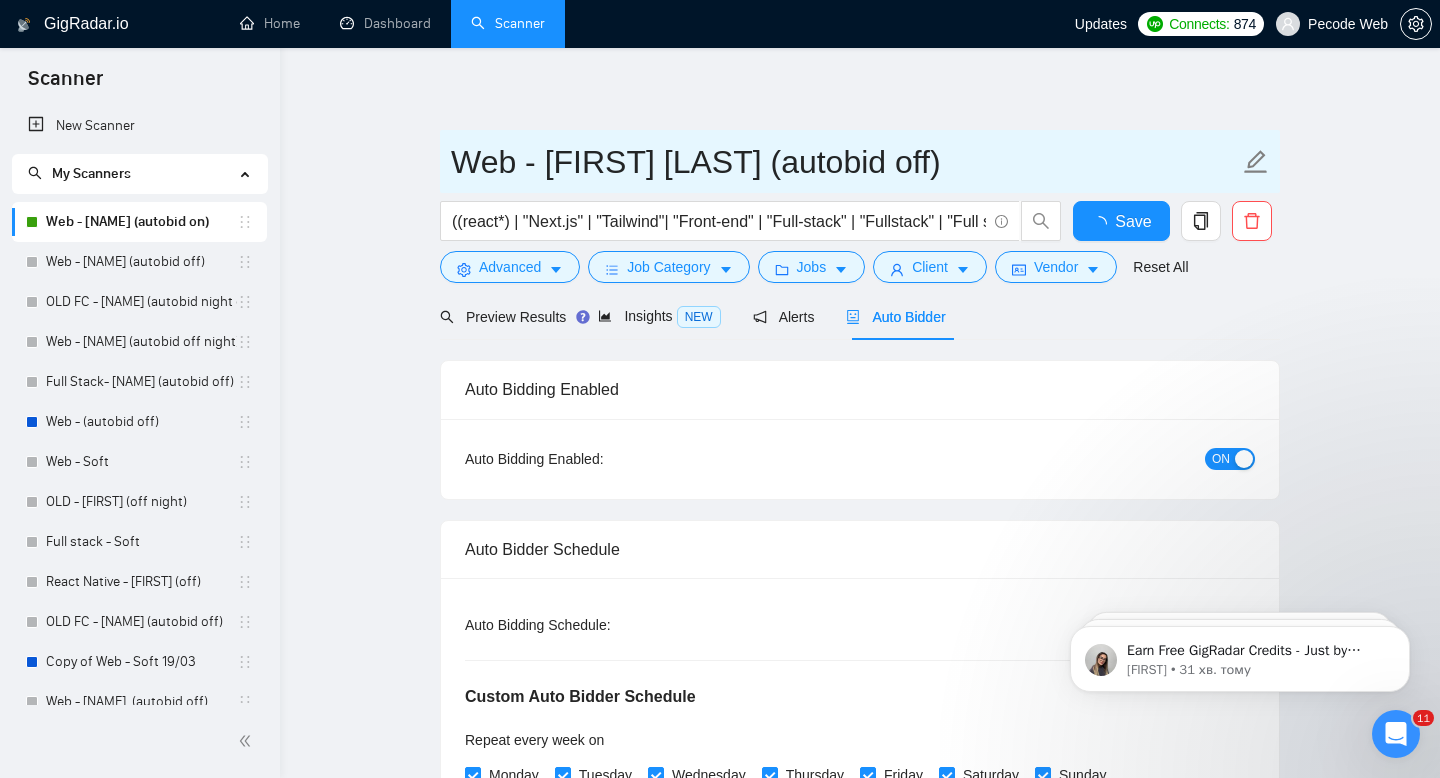 type 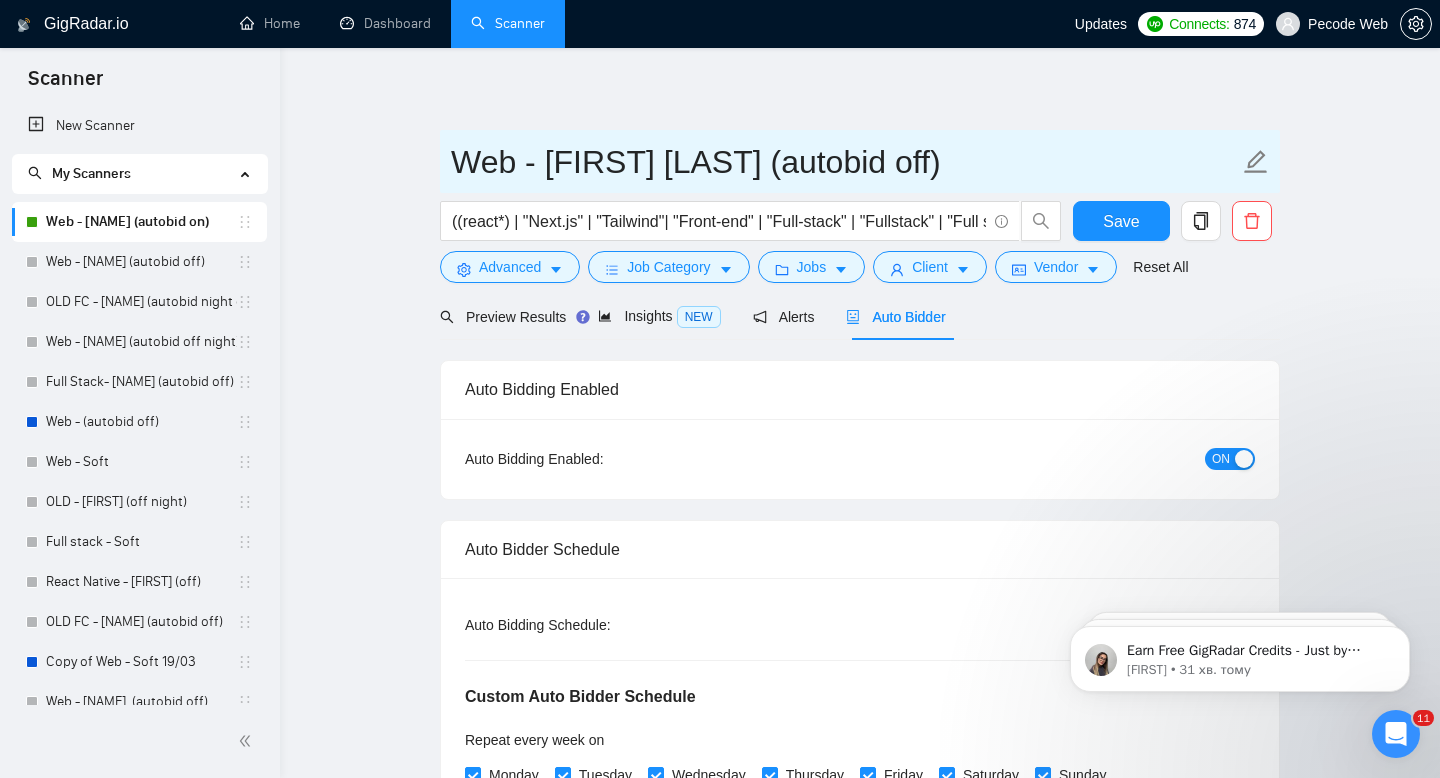 type on "Web - [FIRST] [LAST] (autobid off)" 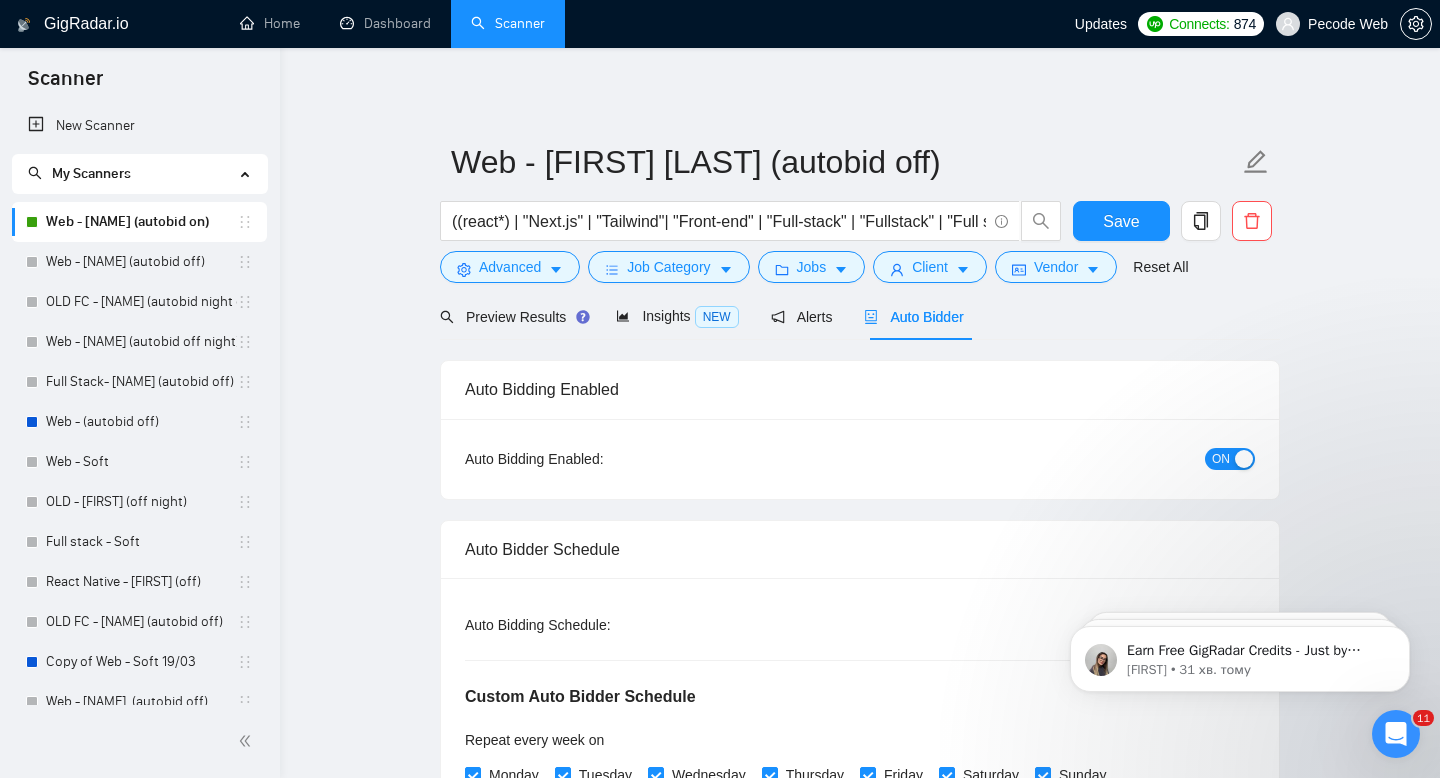 click on "ON" at bounding box center (1230, 459) 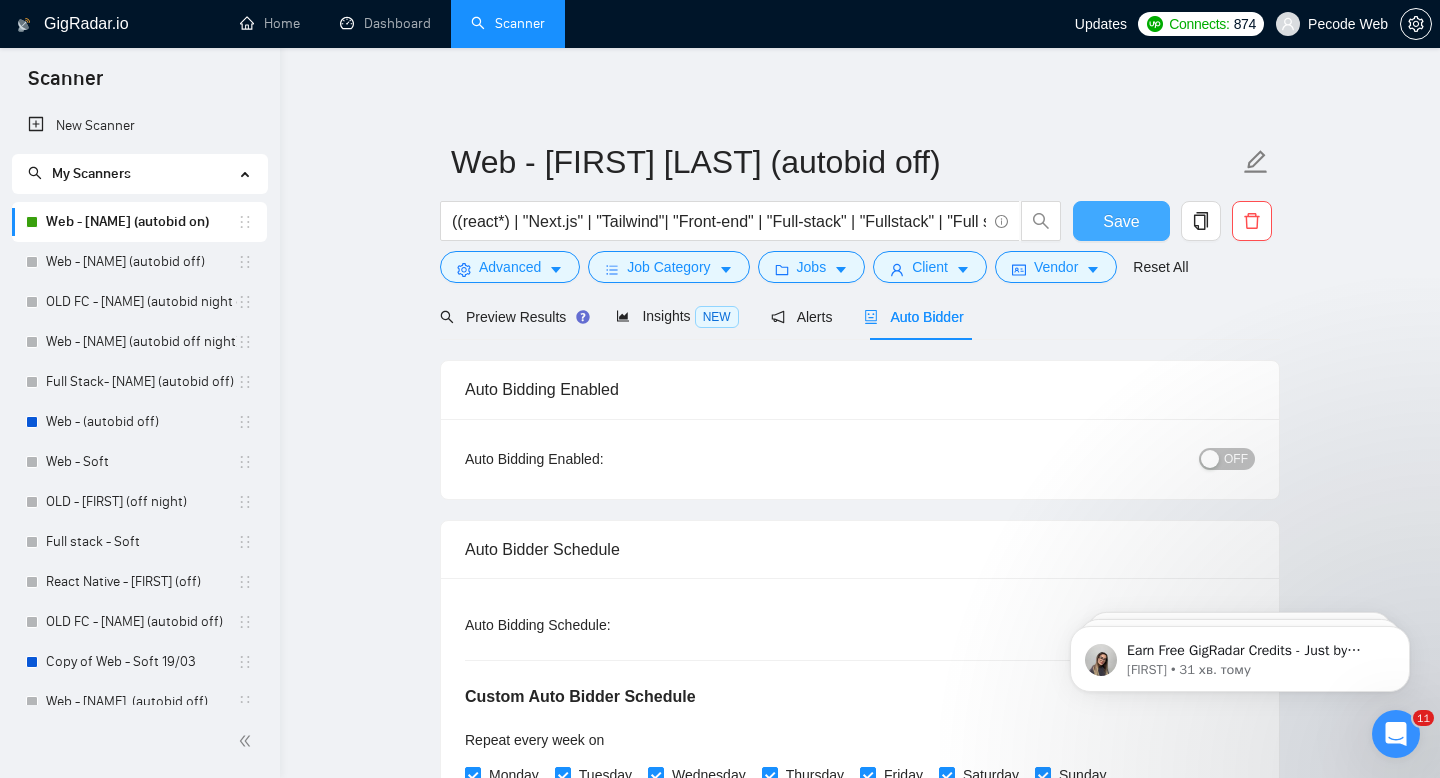 click on "Save" at bounding box center (1121, 221) 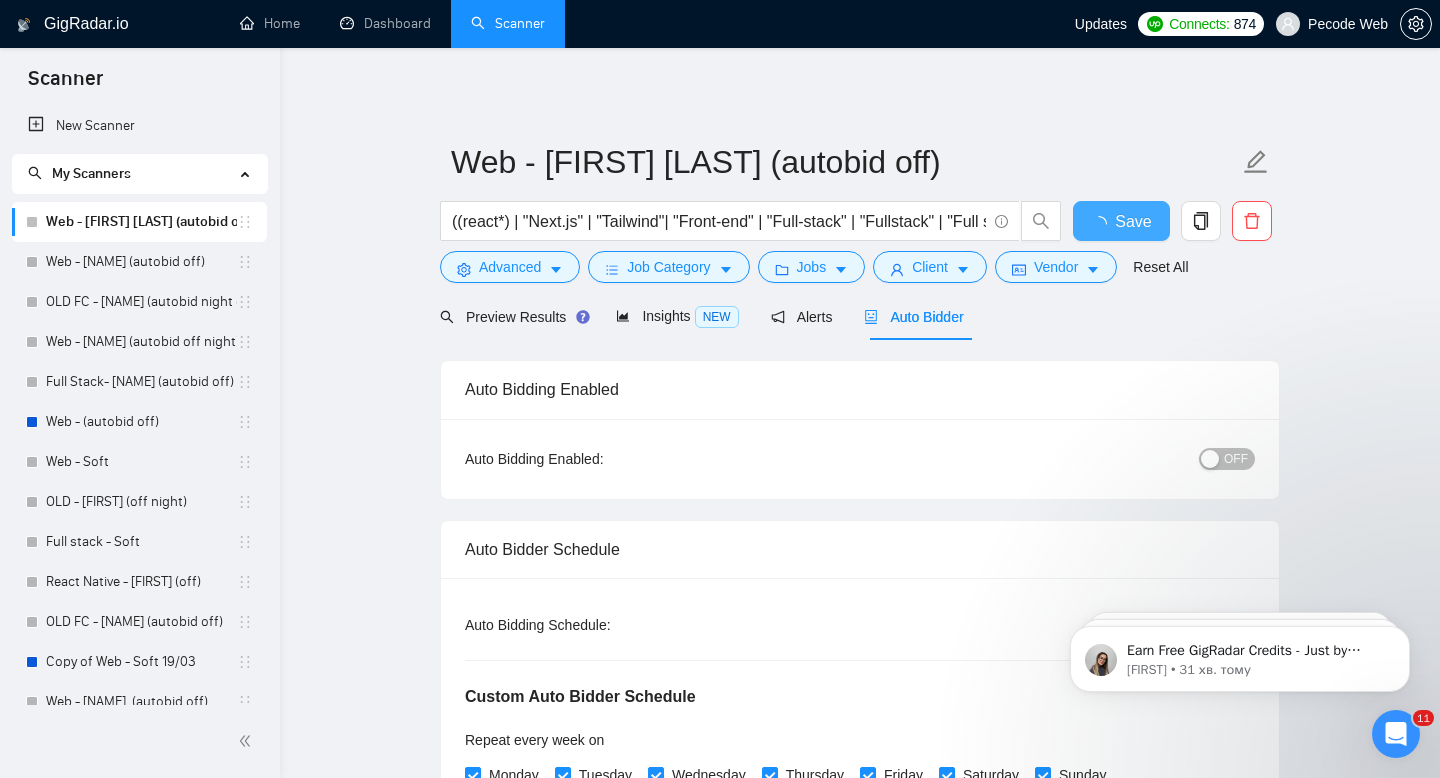 type 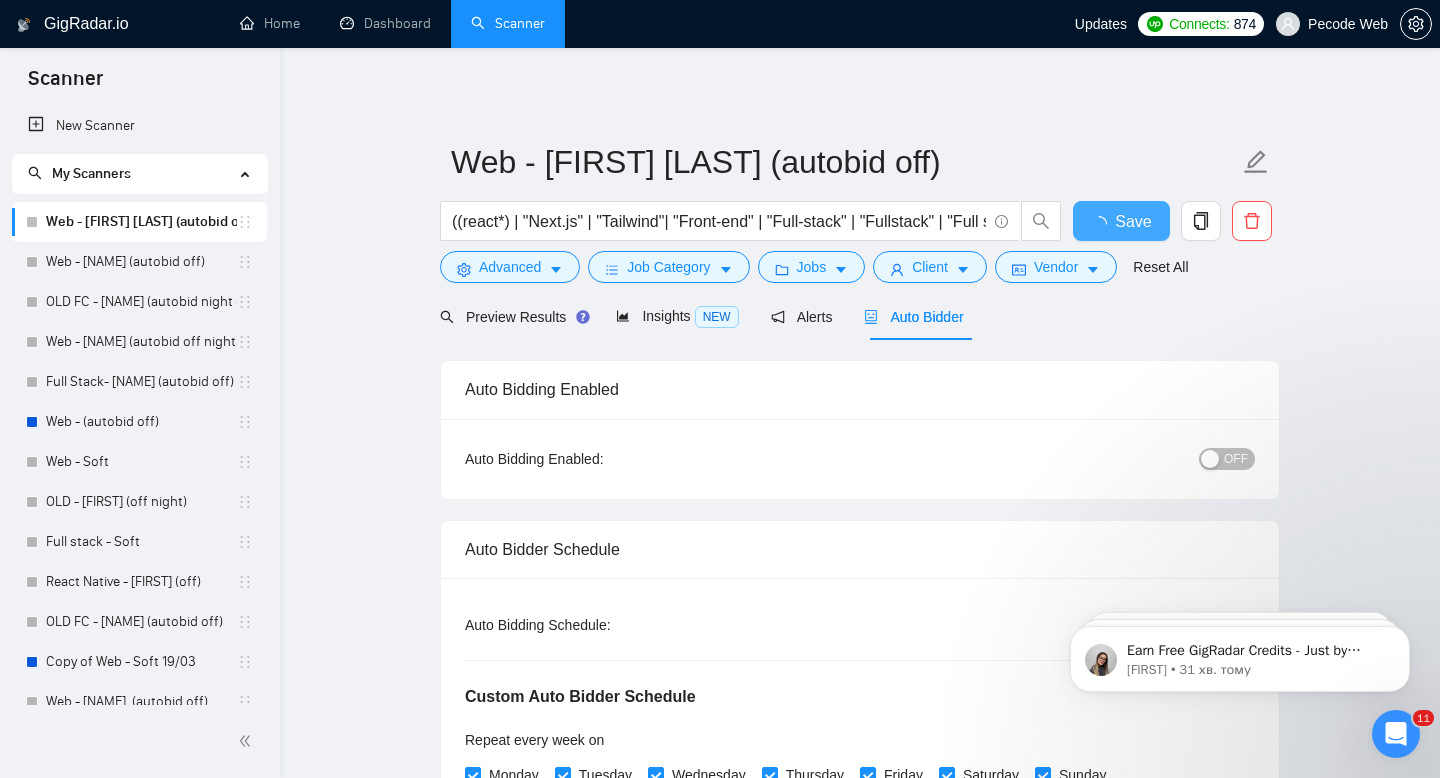 checkbox on "true" 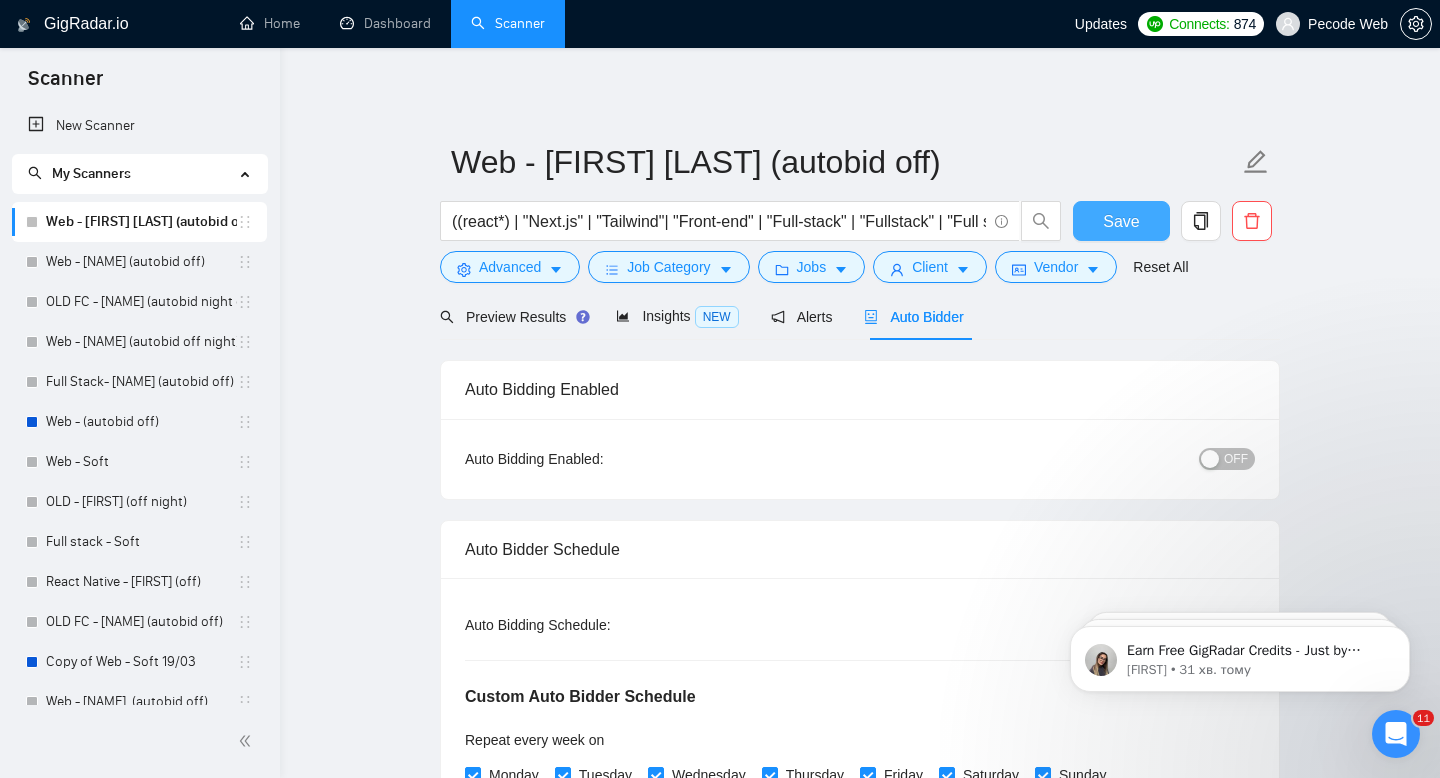 type 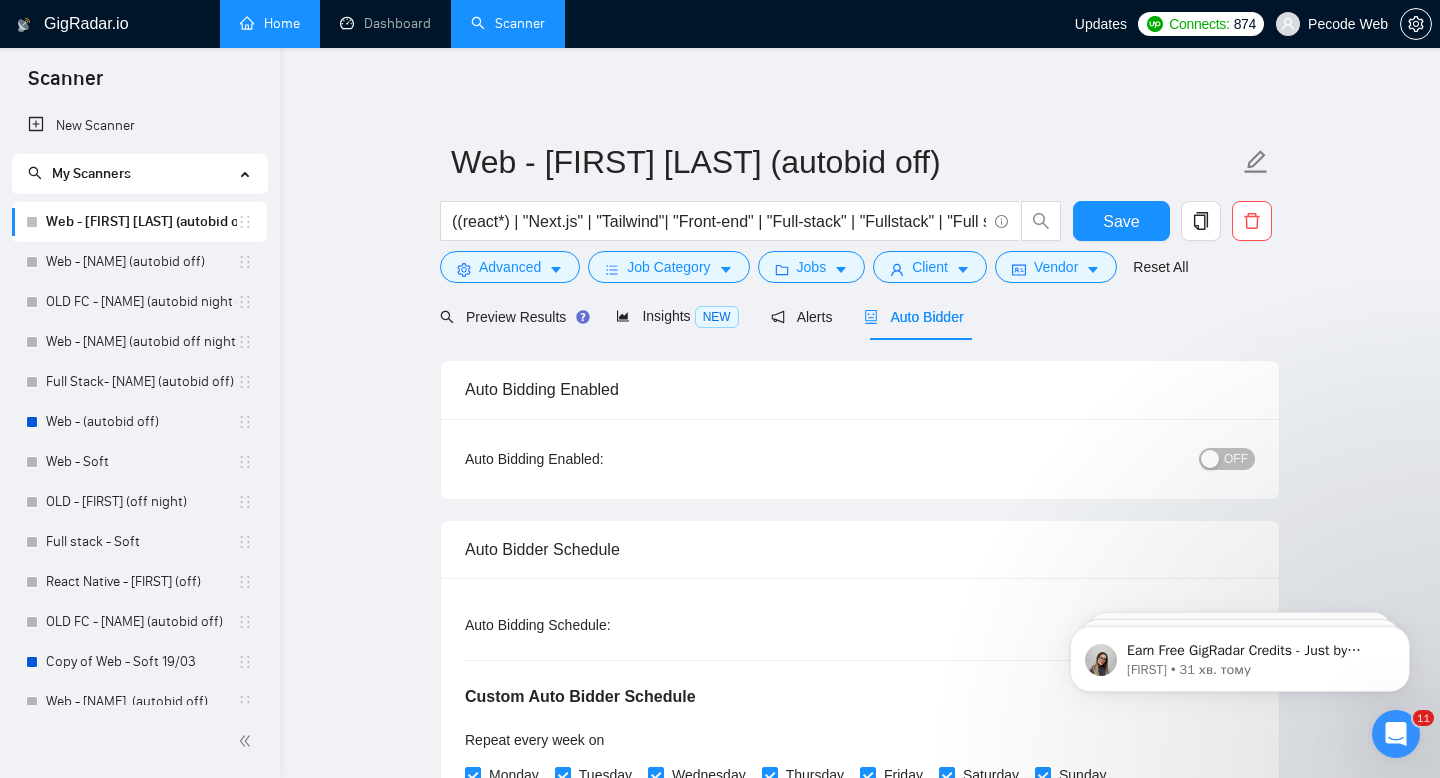 click on "Home" at bounding box center [270, 23] 